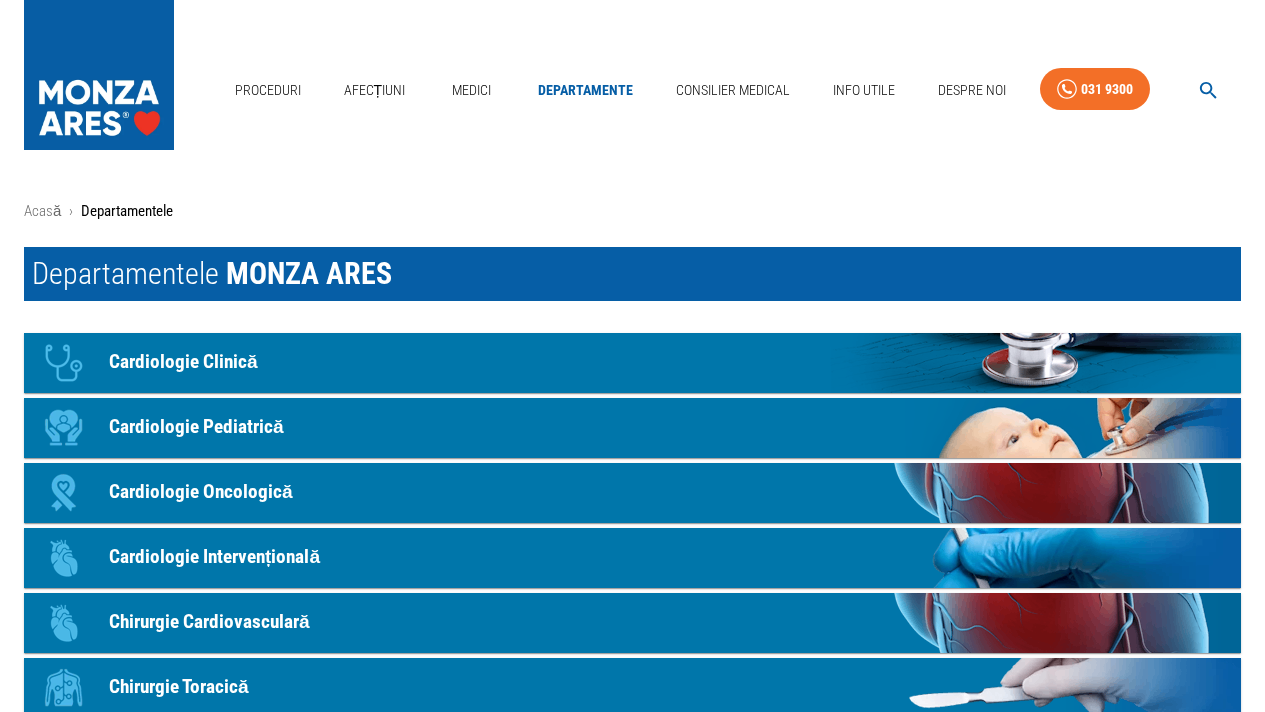 scroll, scrollTop: 0, scrollLeft: 0, axis: both 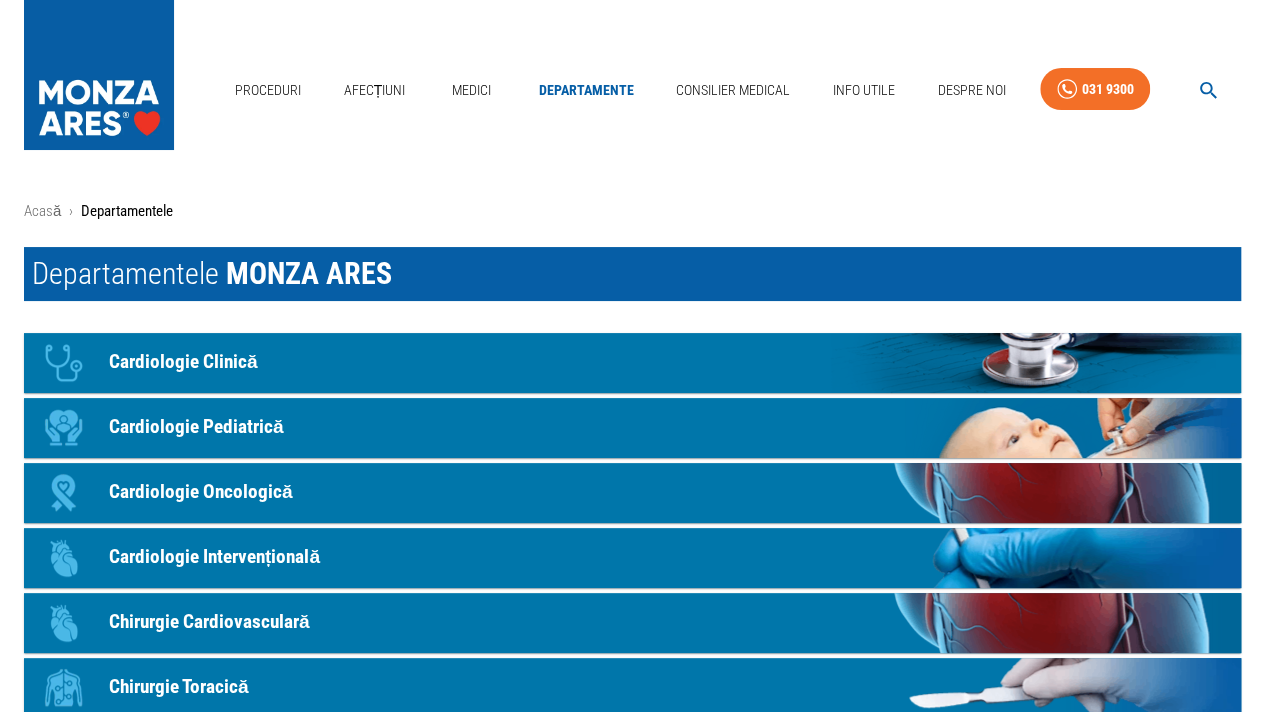 click on "MONZA ARES" at bounding box center [309, 273] 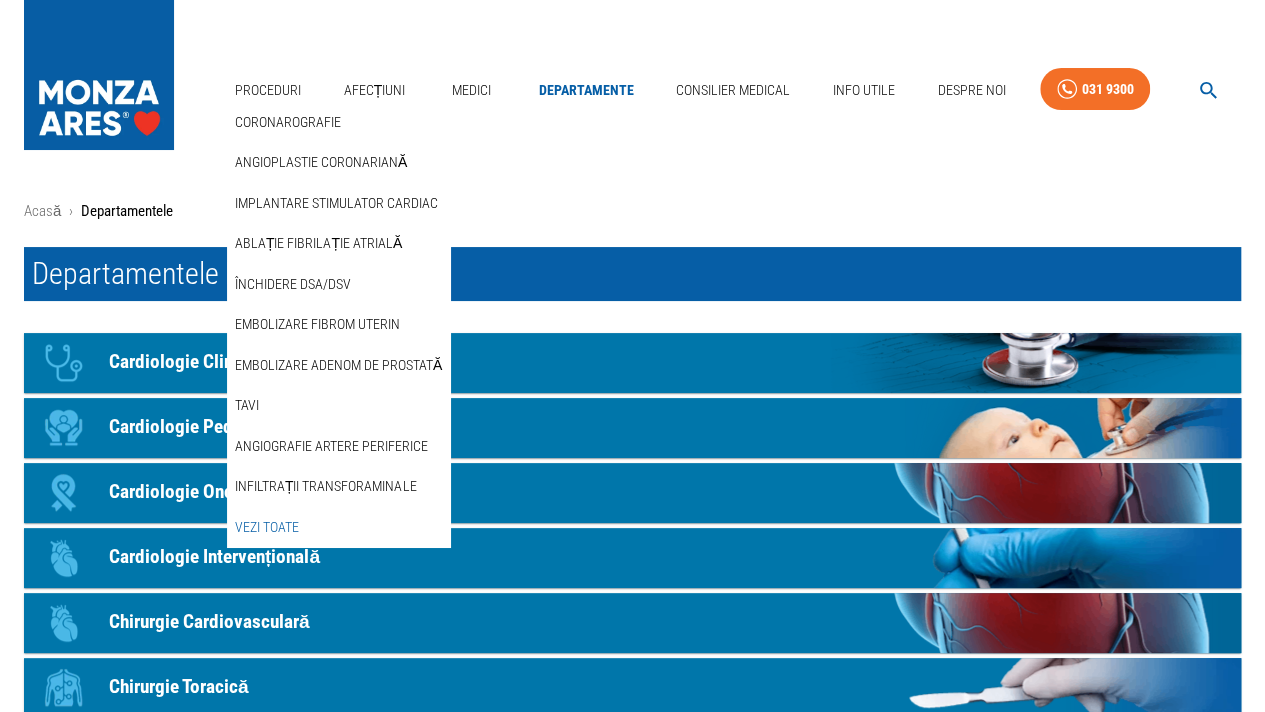 click on "Vezi Toate" at bounding box center (267, 527) 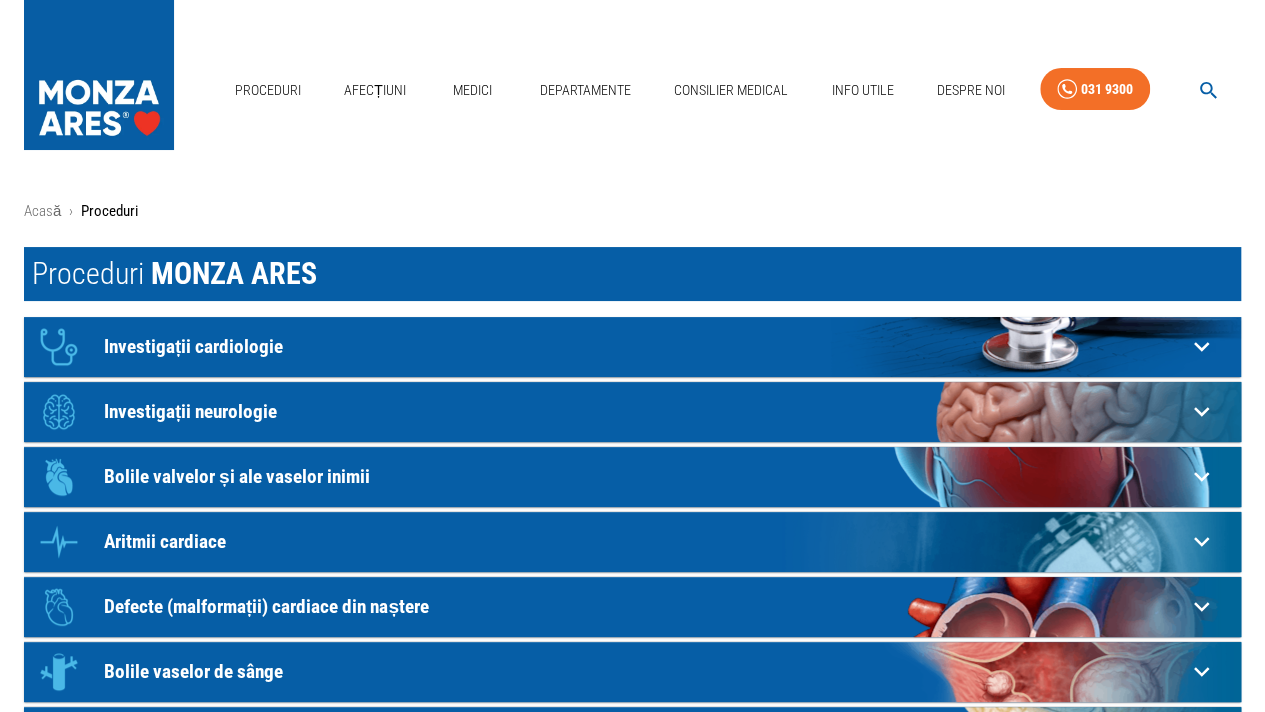 click on "Acasă › Proceduri Proceduri   MONZA ARES Icon Investigații cardiologie Electrocardiograma - ECG / EKG  Consult Cardiologic Ecocardiografie / Ecografie cardiacă Ecografie doppler carotidiana Ecografia doppler de artere / vene Holter EKG - Monitorizarea ritmului inimii 24H Ecografia cu dobutamină /  Ecografia de stres Holter TA - Monitorizare tensiune arteriala Test de efort / Ergometrie Ecocardiografia transesofagiană Programare Stimulator Cardiac Evaluare si control cardiovascular complet post COVID-19  Ecografia cu bule / cu substanță de contrast Ecocardiografia speckle tracking Consultație diabetologie Indice Gleznă/Braț  Ecografia cu substanță de contrast Sonovue Consultație cardiologie pediatrică Programul de readaptare cardiacă/ recuperare cardiovasculară post COVID-19 Icon Investigații neurologie Consultatia neurologica Ecografia doppler de artera temporala Ecografia extracraniană / Doppler extracranian Ecografia arterei centrale a retinei Testul L-Dopa Icon Icon Aritmii cardiace" at bounding box center (632, 648) 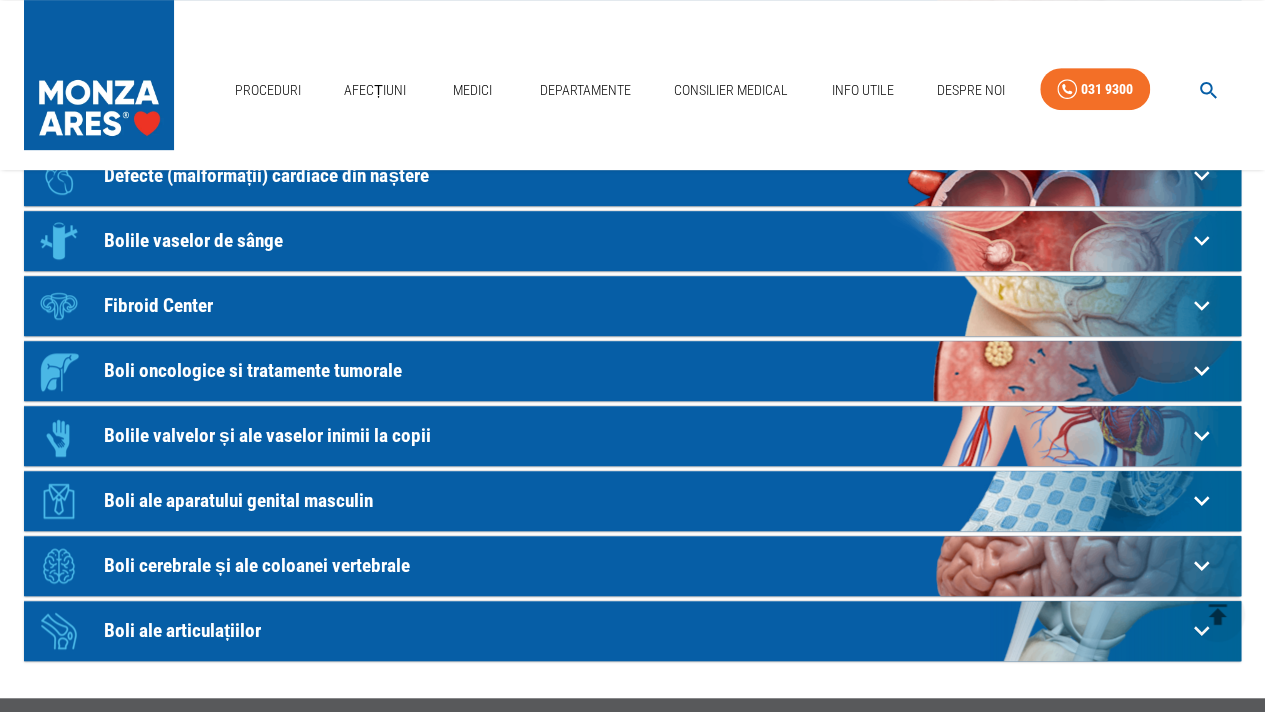 scroll, scrollTop: 400, scrollLeft: 0, axis: vertical 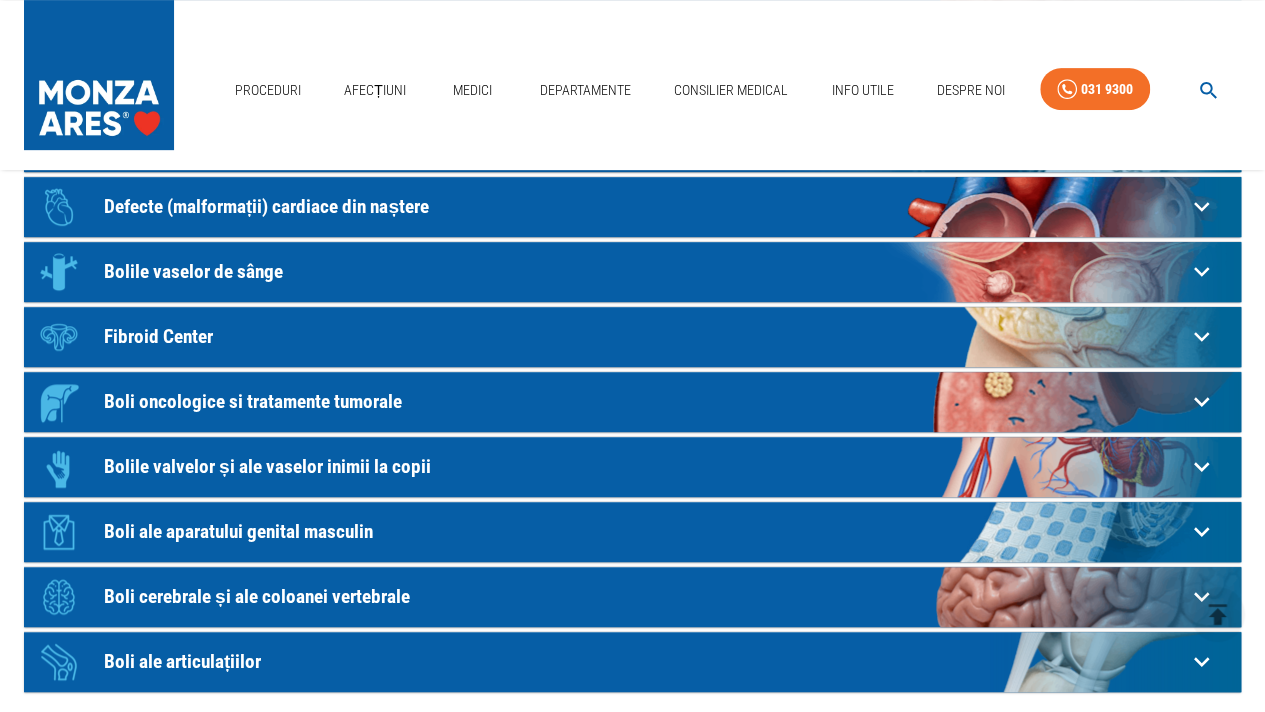drag, startPoint x: 302, startPoint y: 469, endPoint x: 225, endPoint y: 467, distance: 77.02597 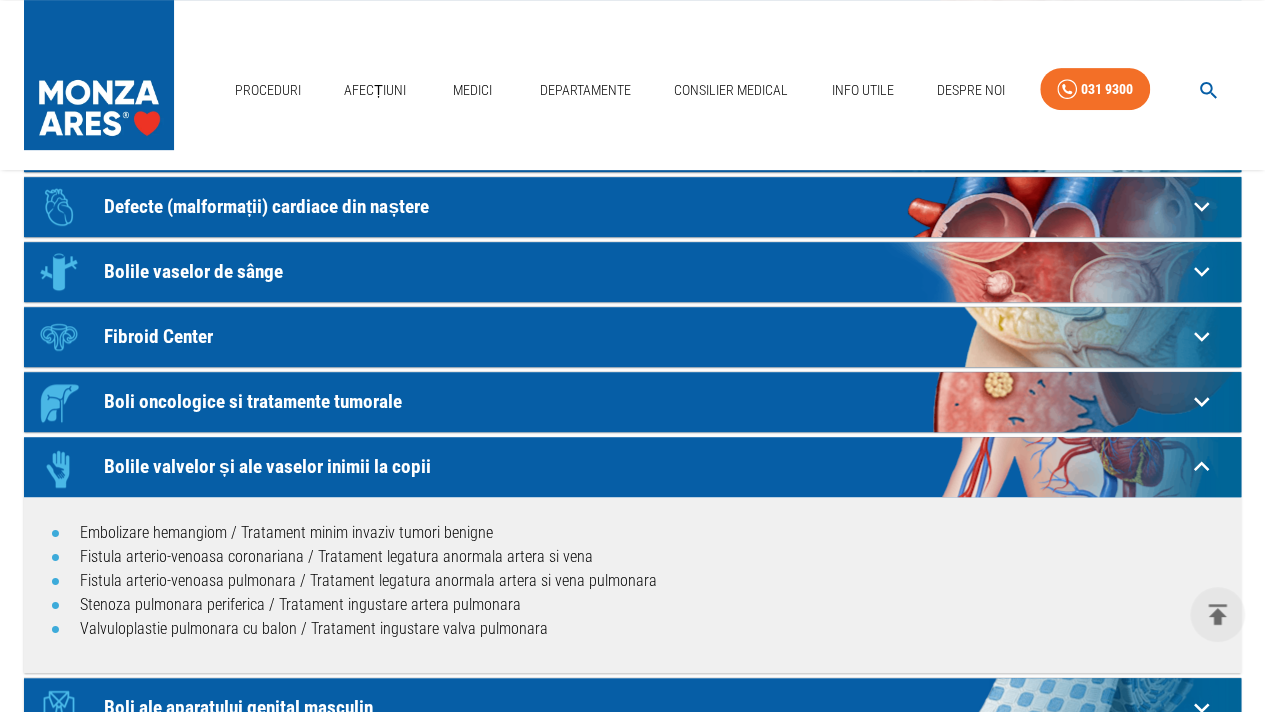 click on "Bolile valvelor și ale vaselor inimii la copii" at bounding box center (645, 466) 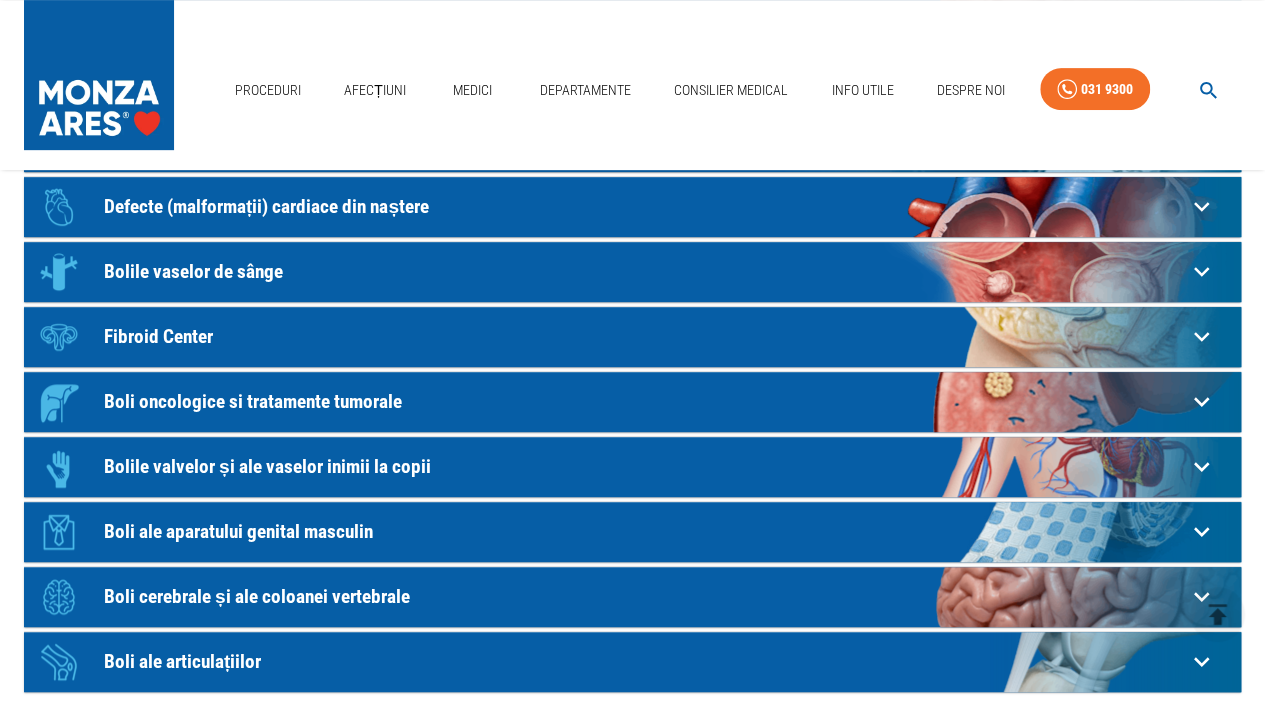 click on "Boli oncologice si tratamente tumorale" at bounding box center (645, -54) 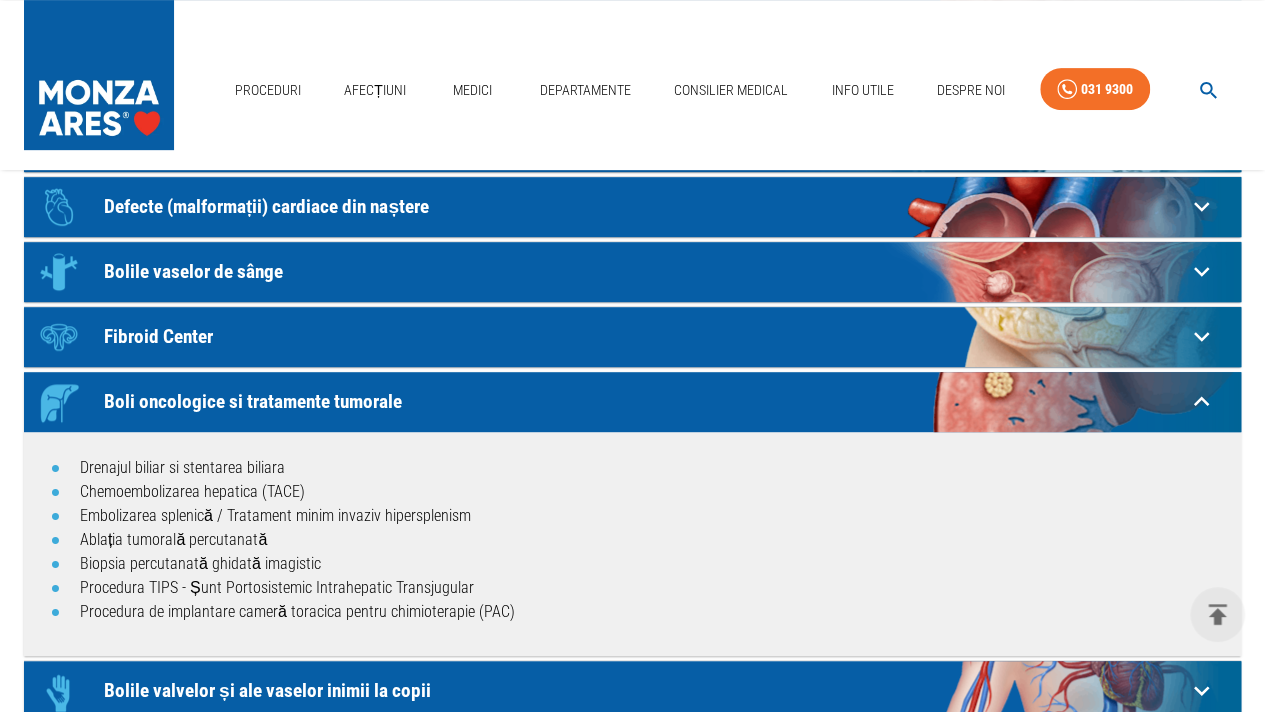 click on "Boli oncologice si tratamente tumorale" at bounding box center [645, 401] 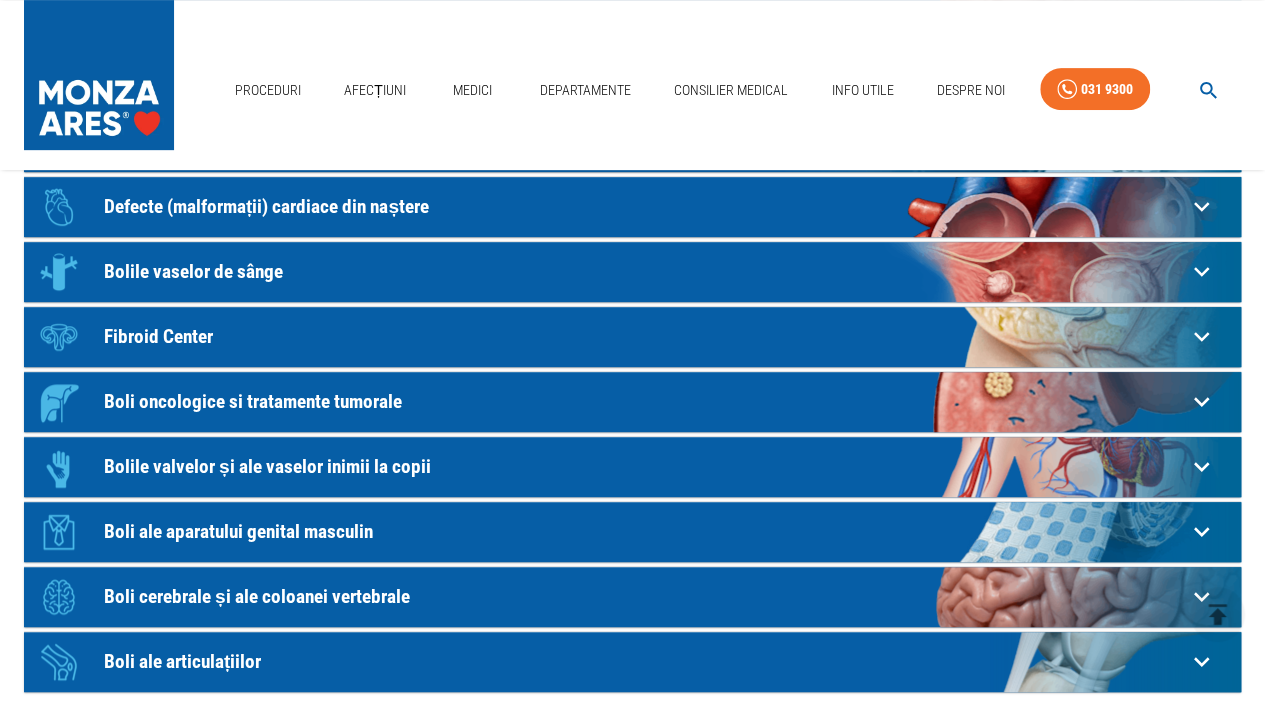 click on "Icon Bolile vaselor de sânge" at bounding box center (607, -53) 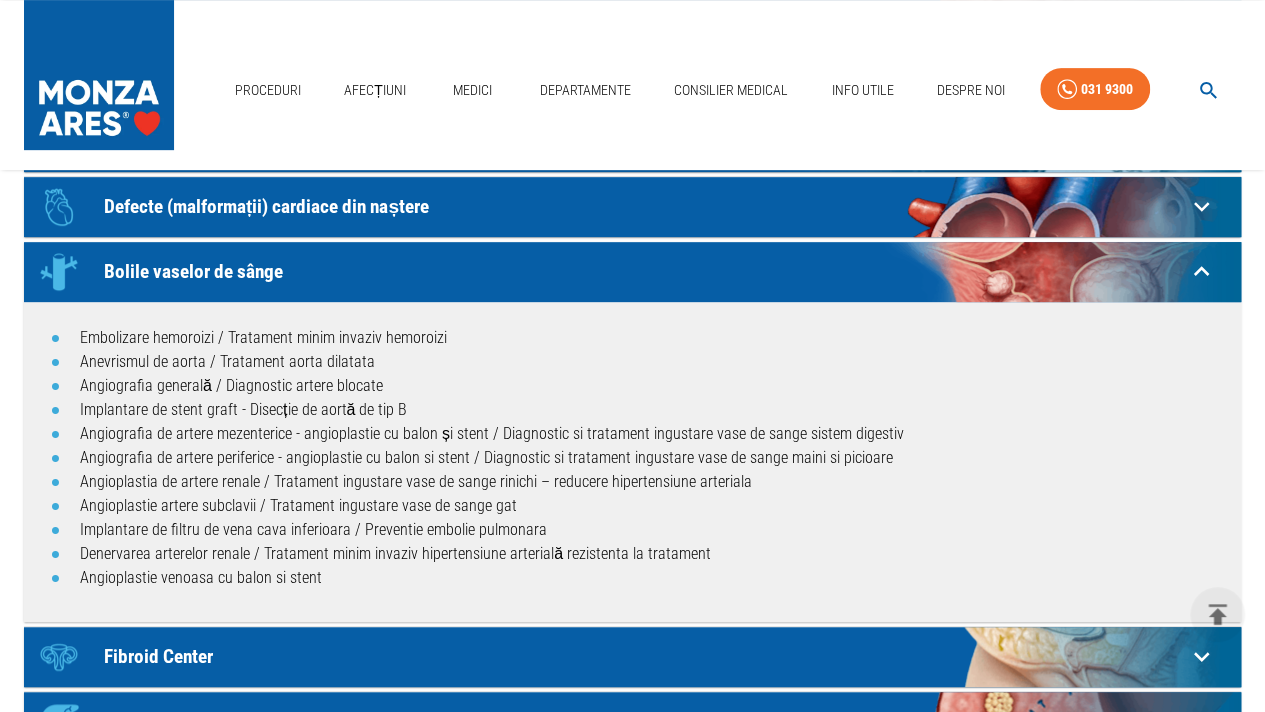 click on "Icon Bolile vaselor de sânge" at bounding box center (607, 272) 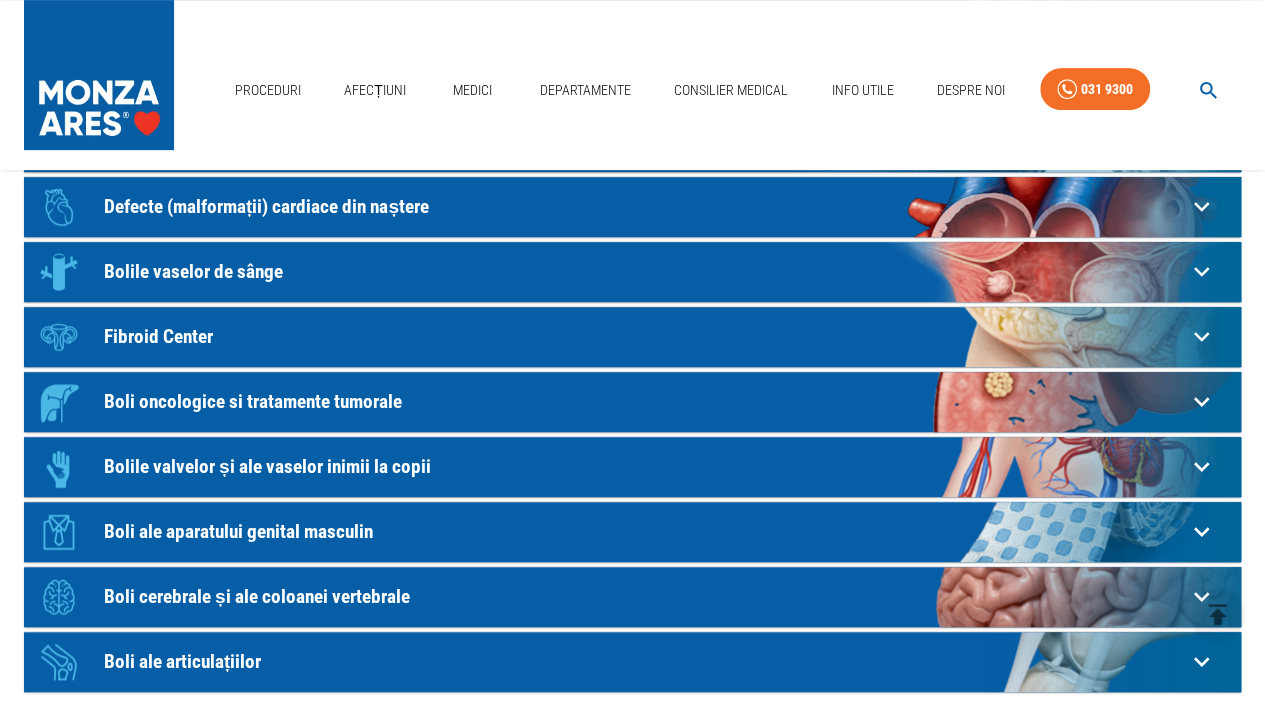 click on "Icon Defecte (malformații) cardiace din naștere" at bounding box center [607, -53] 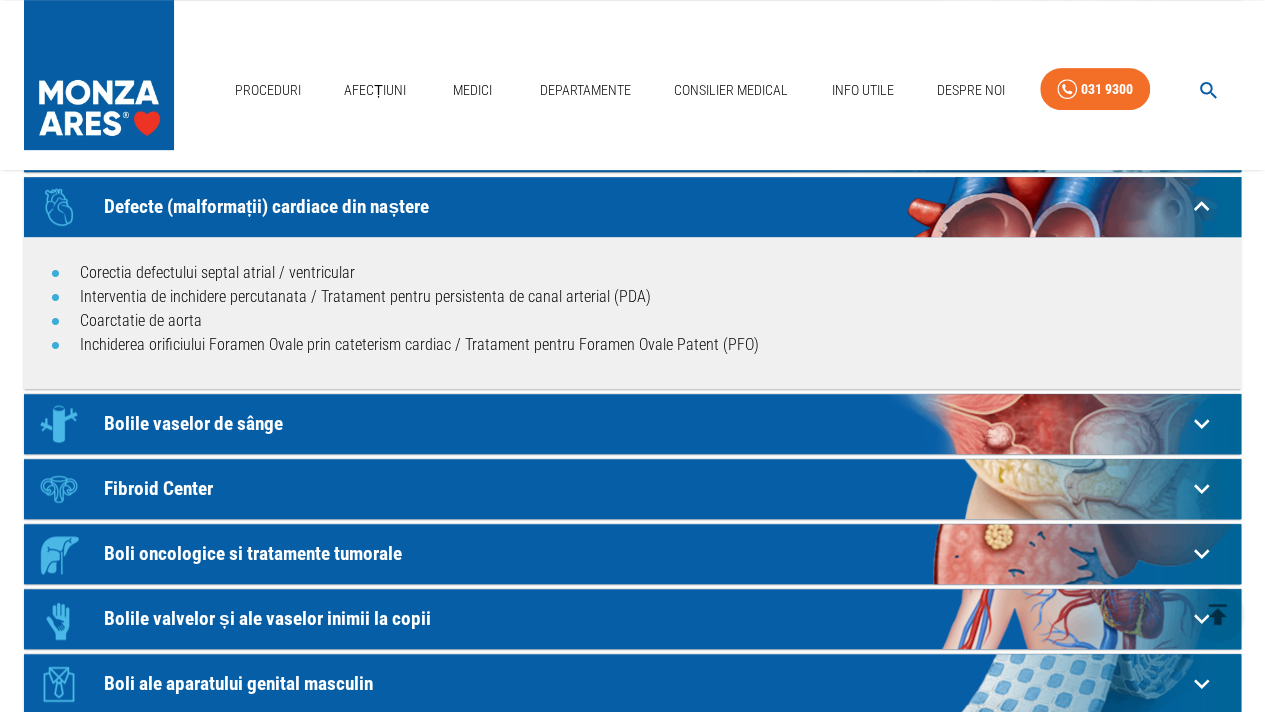 click on "Defecte (malformații) cardiace din naștere" at bounding box center (645, 206) 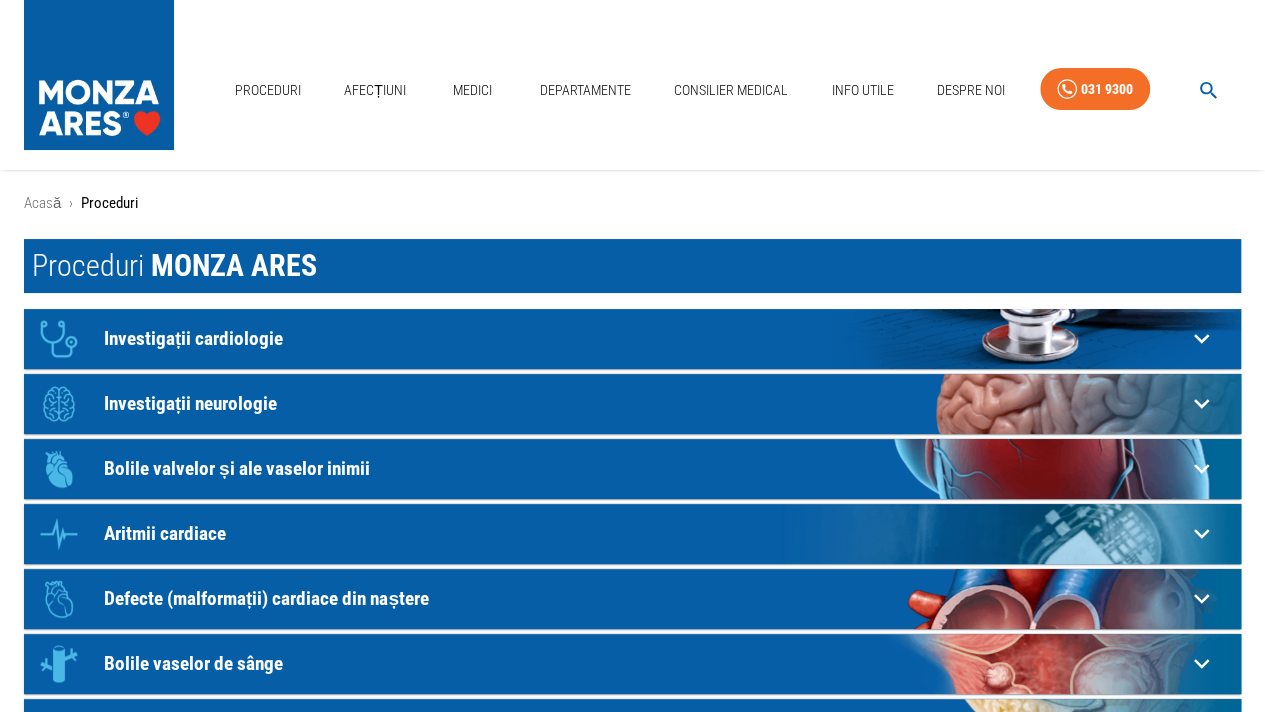 scroll, scrollTop: 0, scrollLeft: 0, axis: both 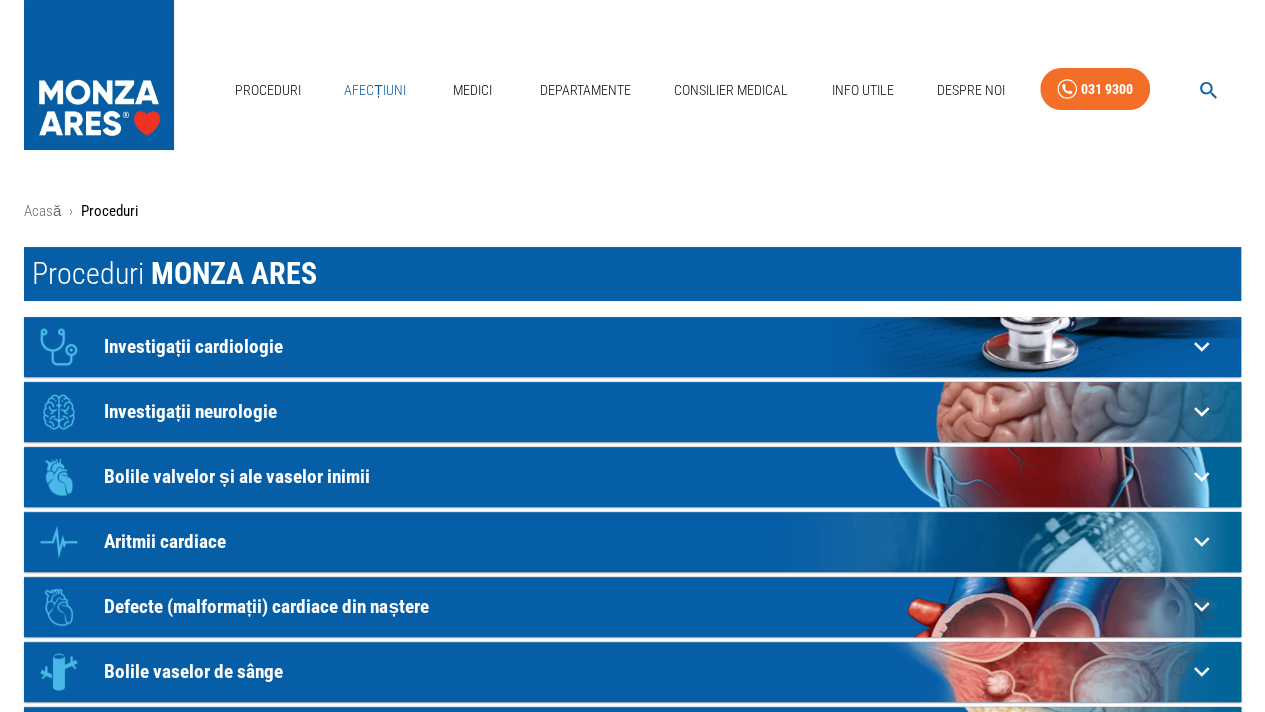 click on "Afecțiuni" at bounding box center (375, 90) 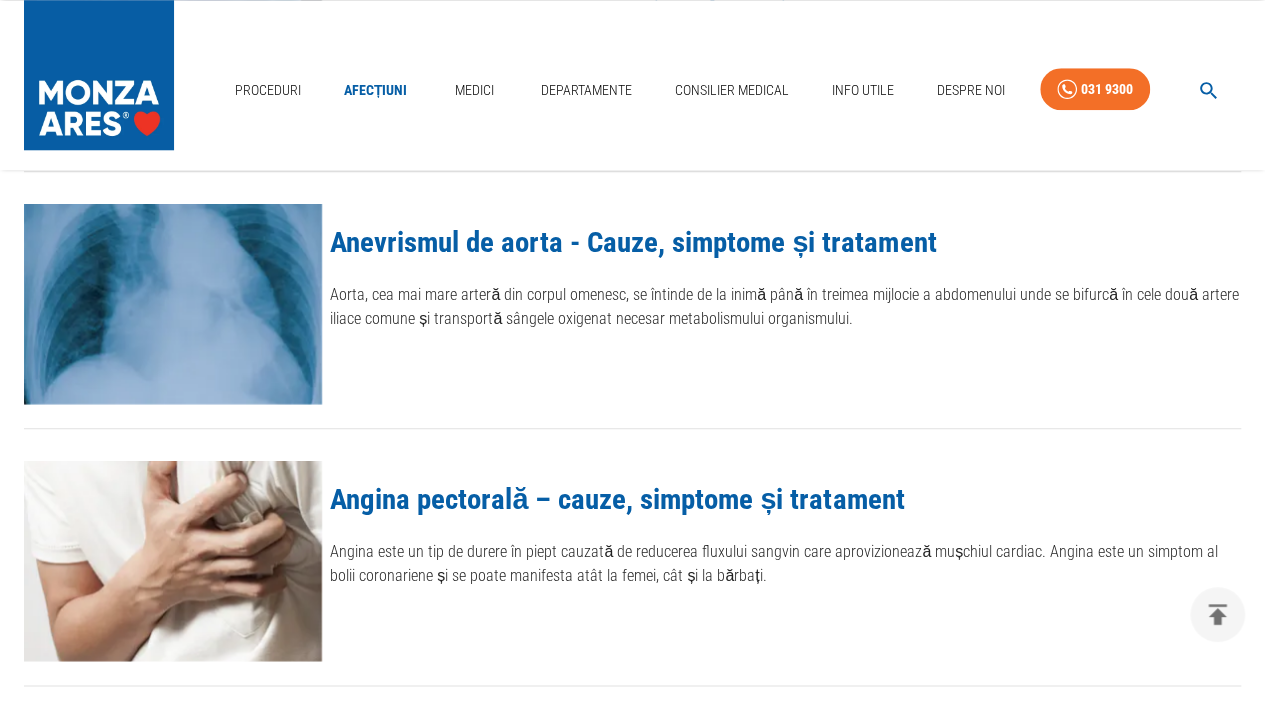 scroll, scrollTop: 0, scrollLeft: 0, axis: both 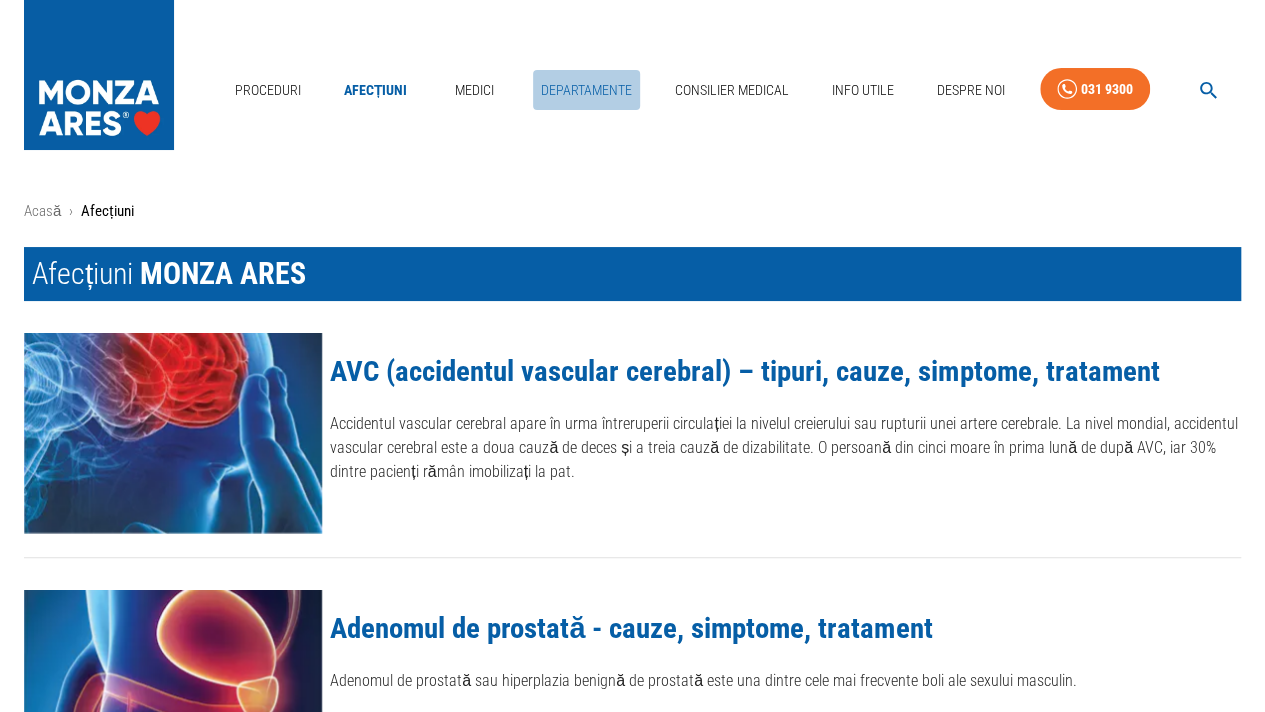 click on "Departamente" at bounding box center [586, 90] 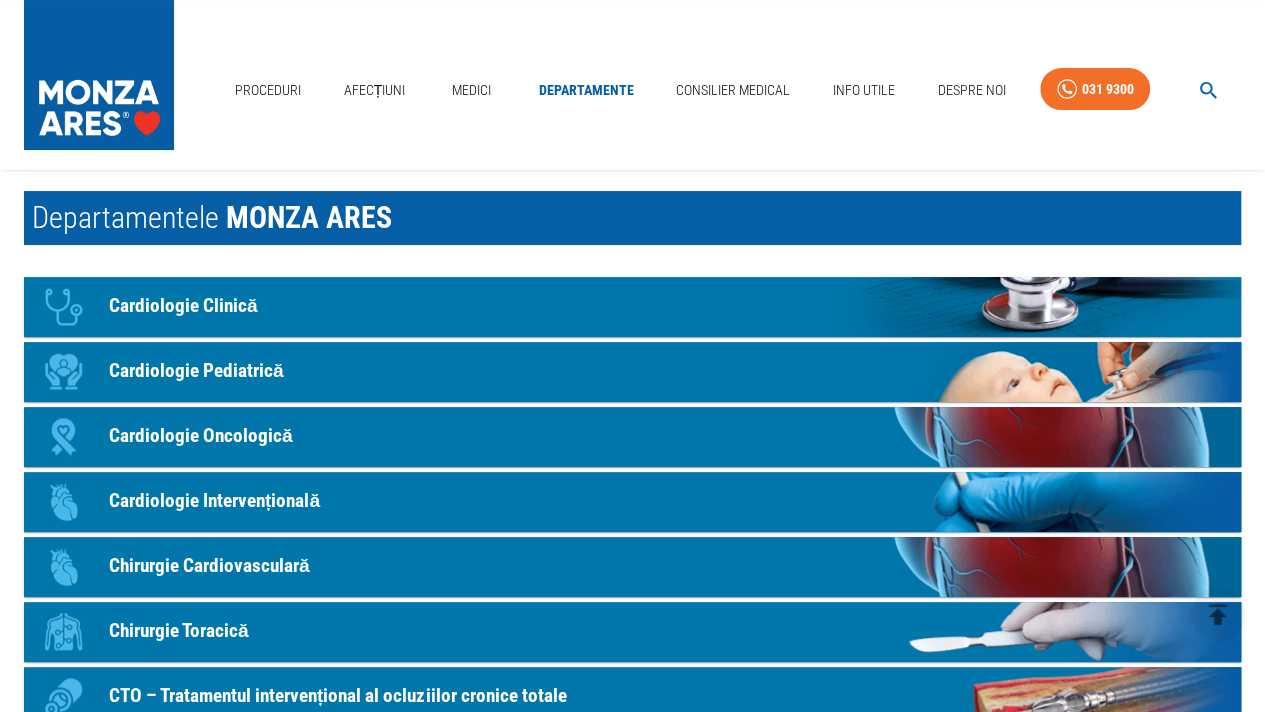 scroll, scrollTop: 0, scrollLeft: 0, axis: both 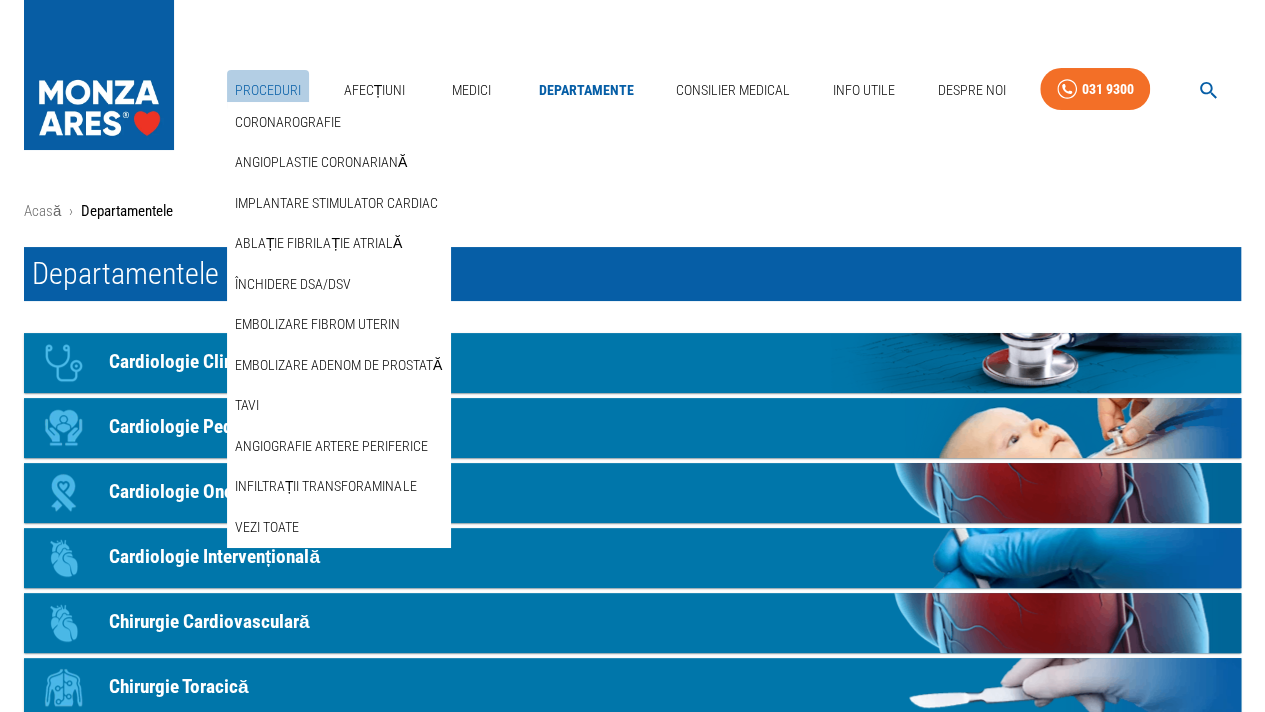 click on "Proceduri" at bounding box center (268, 90) 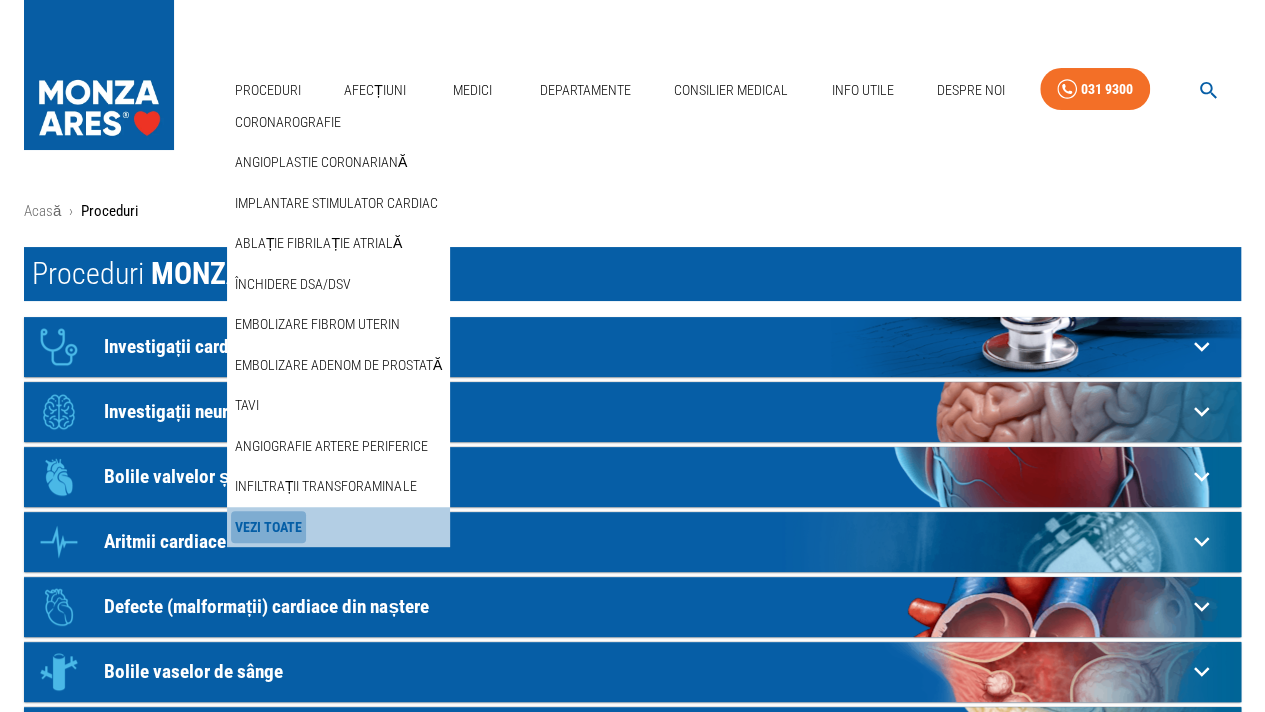 click on "Vezi Toate" at bounding box center (268, 527) 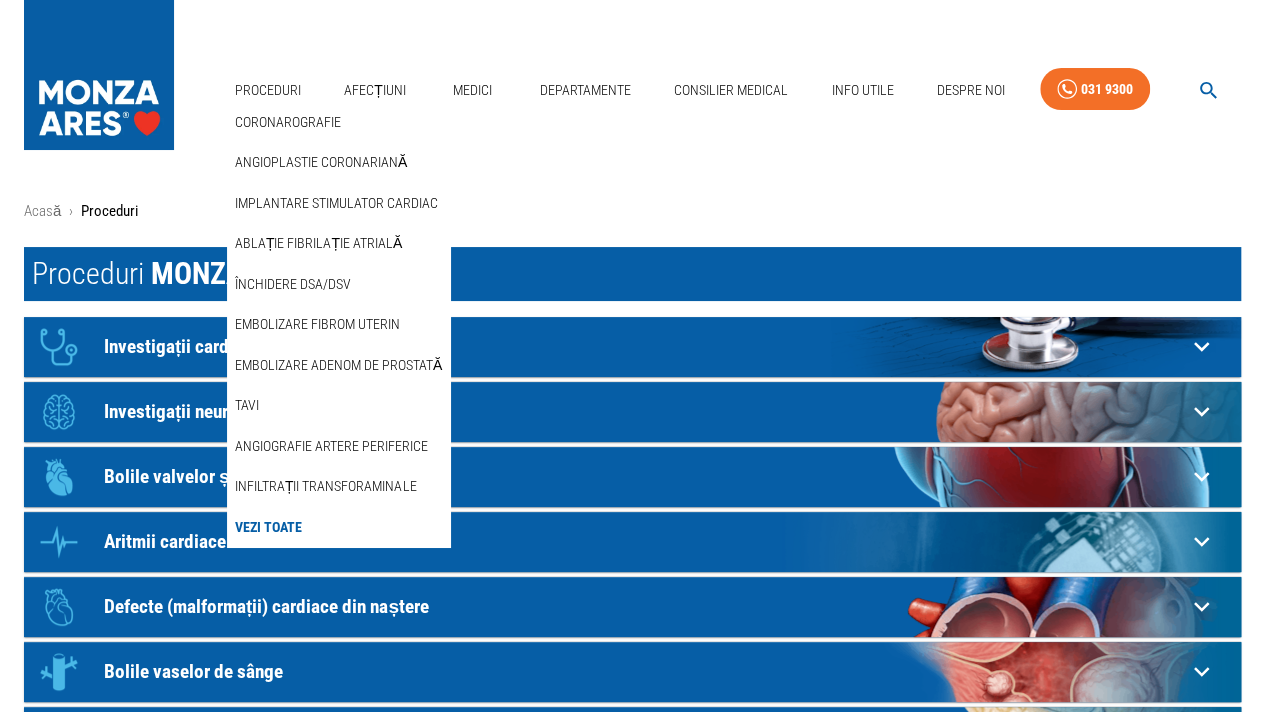 click on "Vezi Toate" at bounding box center (268, 527) 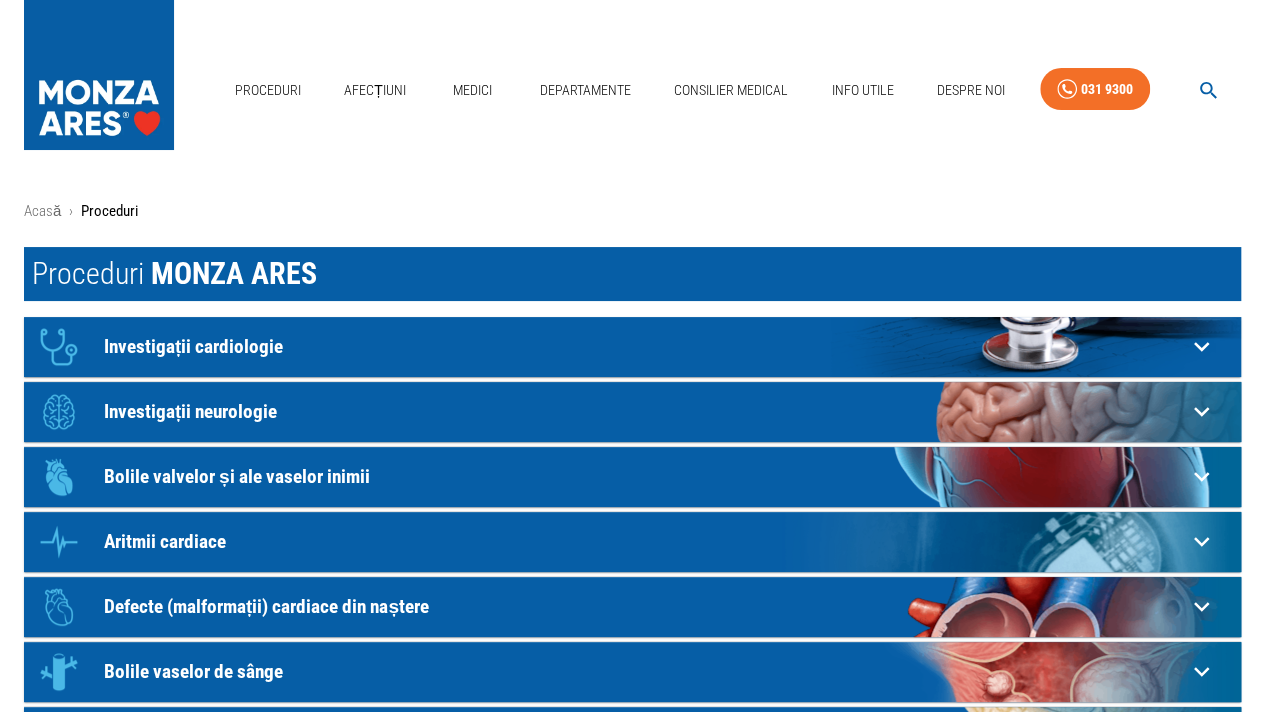 click on "Acasă › Proceduri Proceduri   MONZA ARES Icon Investigații cardiologie Electrocardiograma - ECG / EKG  Consult Cardiologic Ecocardiografie / Ecografie cardiacă Ecografie doppler carotidiana Ecografia doppler de artere / vene Holter EKG - Monitorizarea ritmului inimii 24H Ecografia cu dobutamină /  Ecografia de stres Holter TA - Monitorizare tensiune arteriala Test de efort / Ergometrie Ecocardiografia transesofagiană Programare Stimulator Cardiac Evaluare si control cardiovascular complet post COVID-19  Ecografia cu bule / cu substanță de contrast Ecocardiografia speckle tracking Consultație diabetologie Indice Gleznă/Braț  Ecografia cu substanță de contrast Sonovue Consultație cardiologie pediatrică Programul de readaptare cardiacă/ recuperare cardiovasculară post COVID-19 Icon Investigații neurologie Consultatia neurologica Ecografia doppler de artera temporala Ecografia extracraniană / Doppler extracranian Ecografia arterei centrale a retinei Testul L-Dopa Icon Icon Aritmii cardiace" at bounding box center [632, 648] 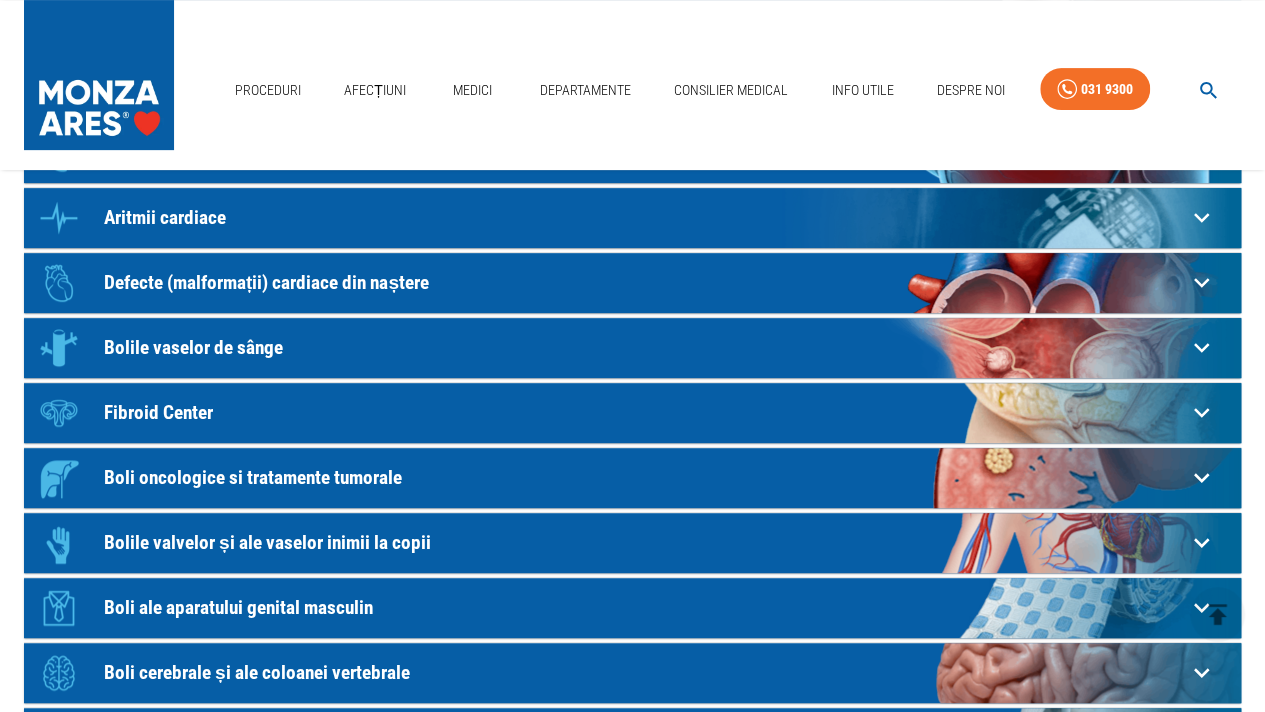 scroll, scrollTop: 300, scrollLeft: 0, axis: vertical 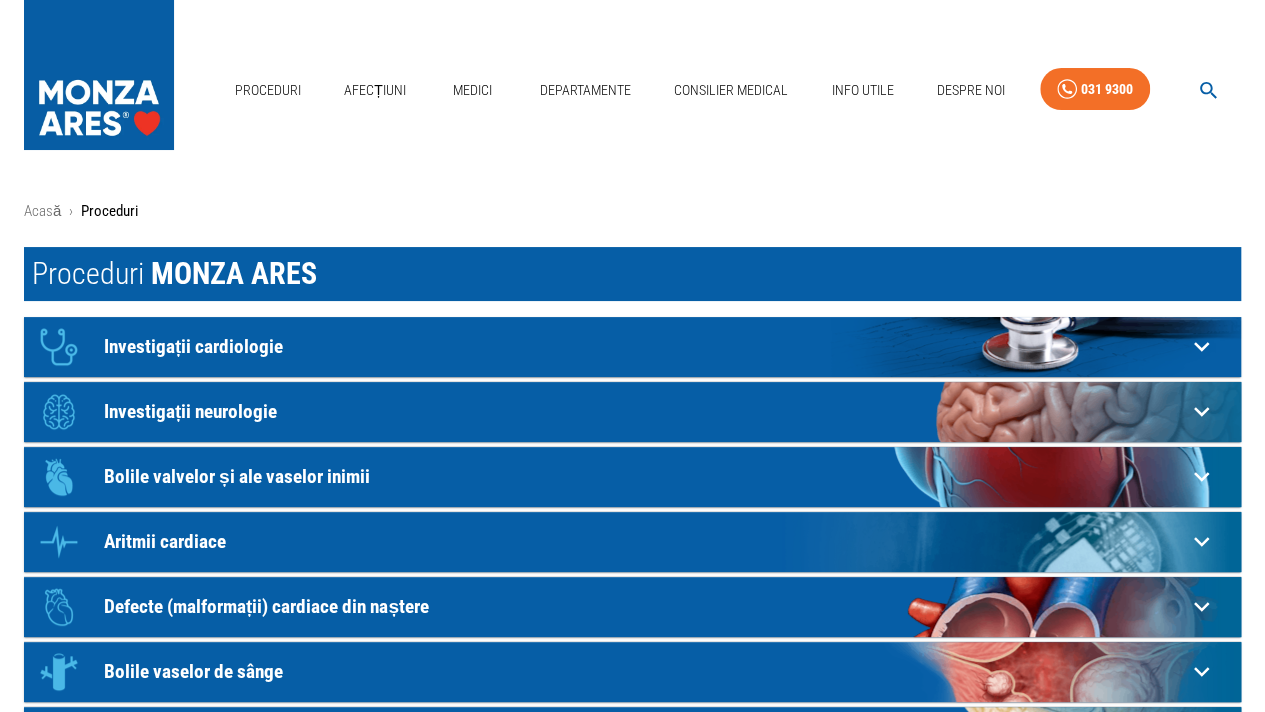 click on "Proceduri Afecțiuni Medici Departamente Consilier Medical Info Utile Despre Noi 031 9300" at bounding box center (632, 85) 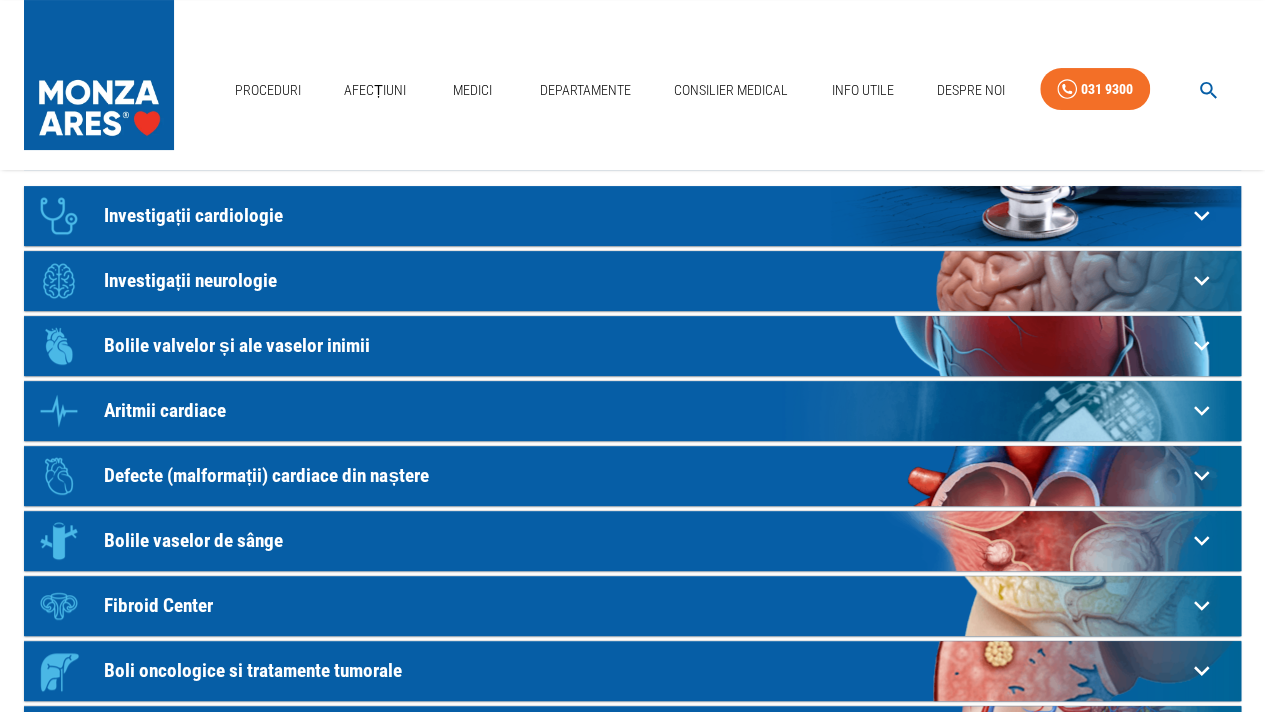 scroll, scrollTop: 100, scrollLeft: 0, axis: vertical 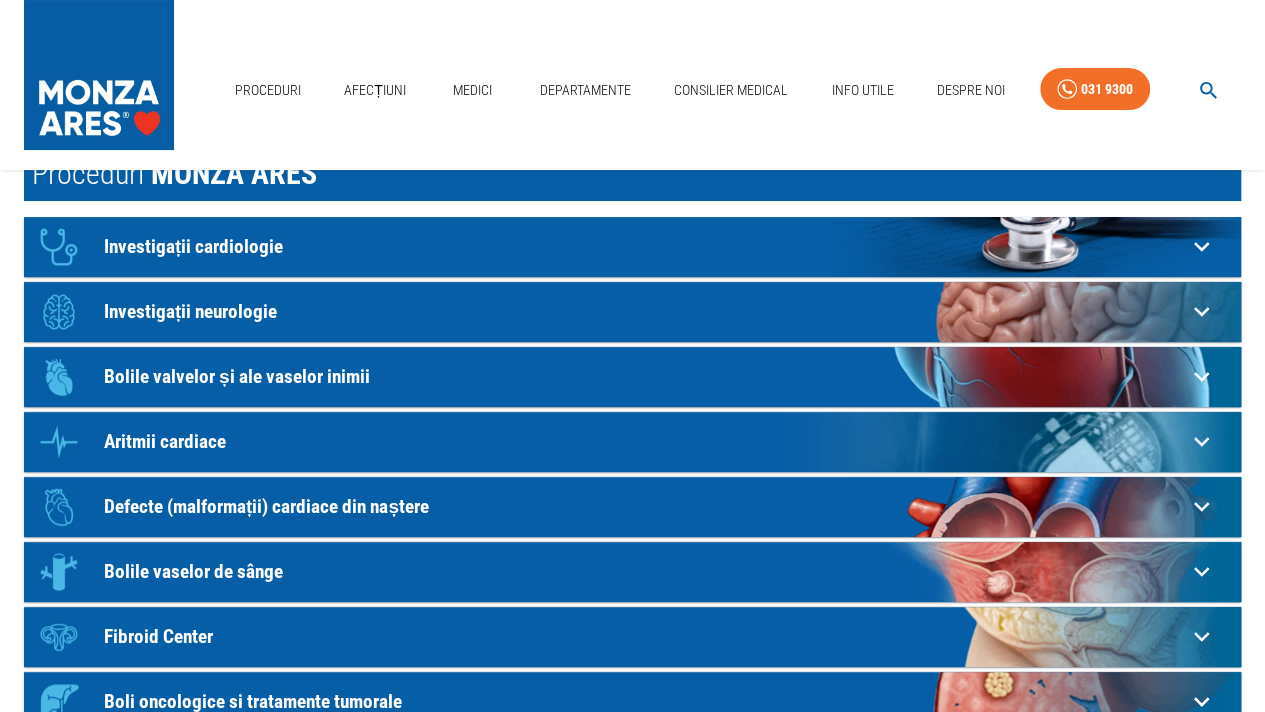 click on "Investigații cardiologie" at bounding box center (645, 246) 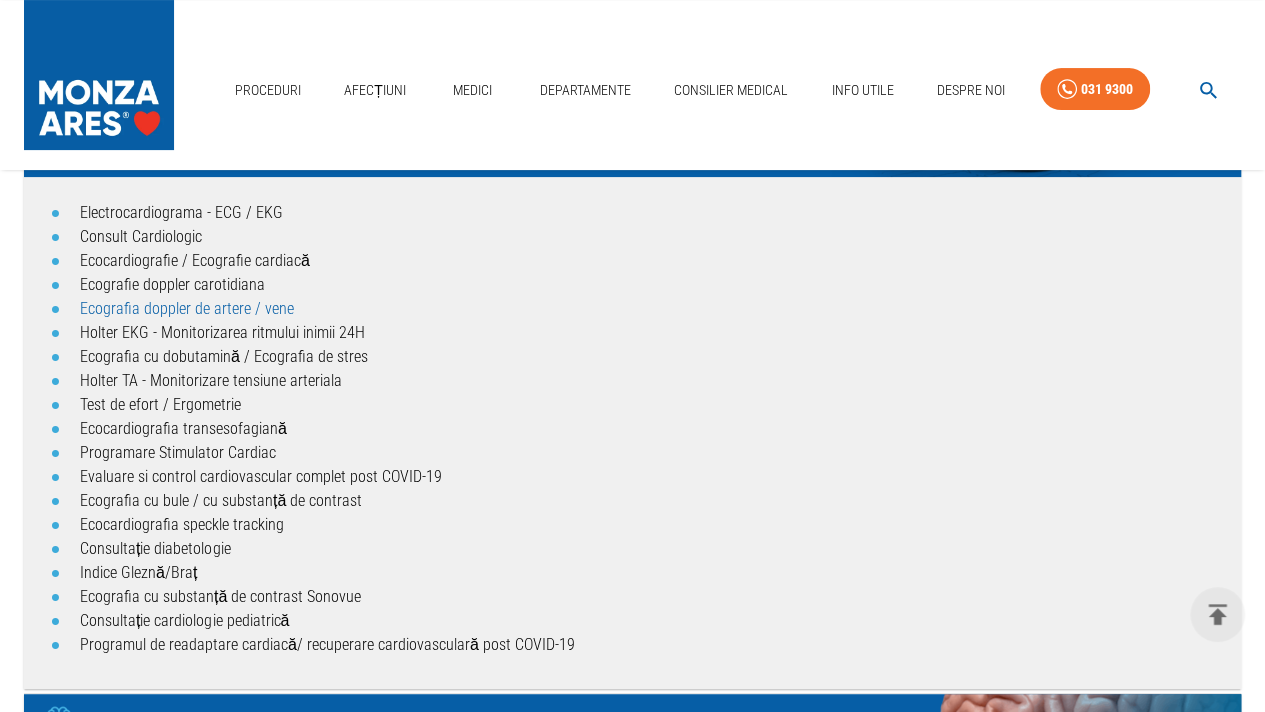 scroll, scrollTop: 100, scrollLeft: 0, axis: vertical 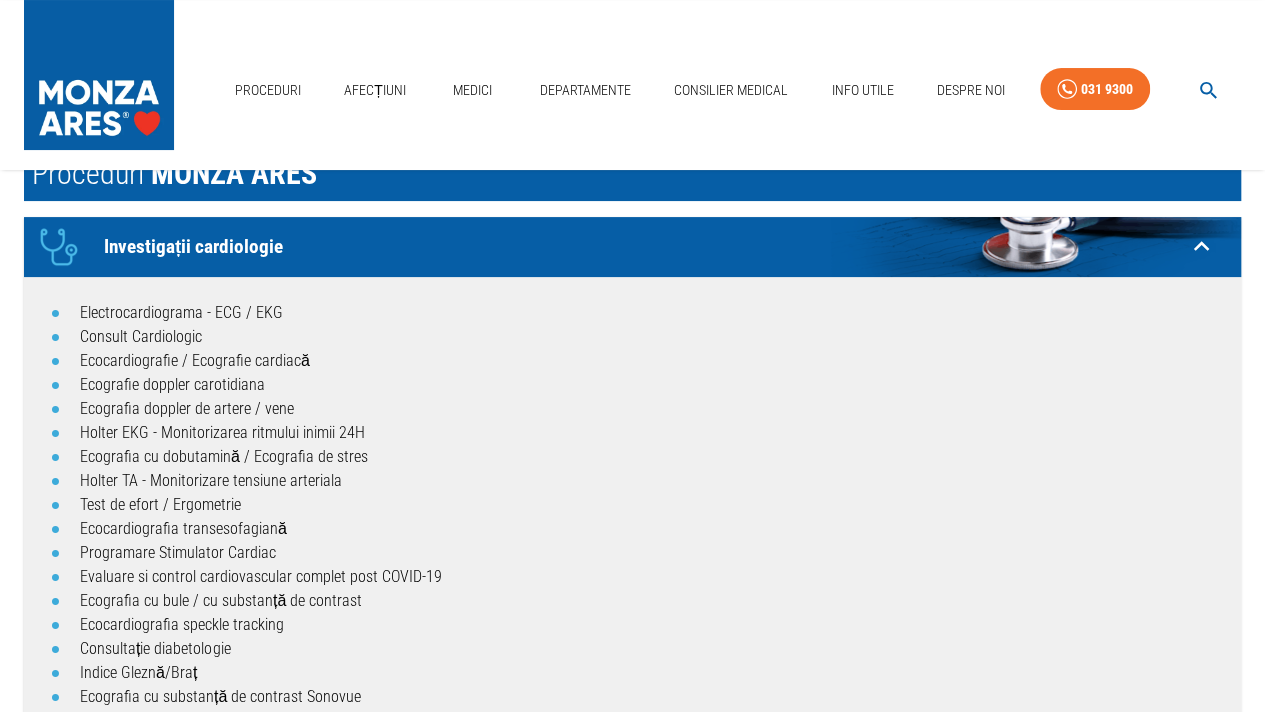 click on "Investigații cardiologie" at bounding box center (645, 246) 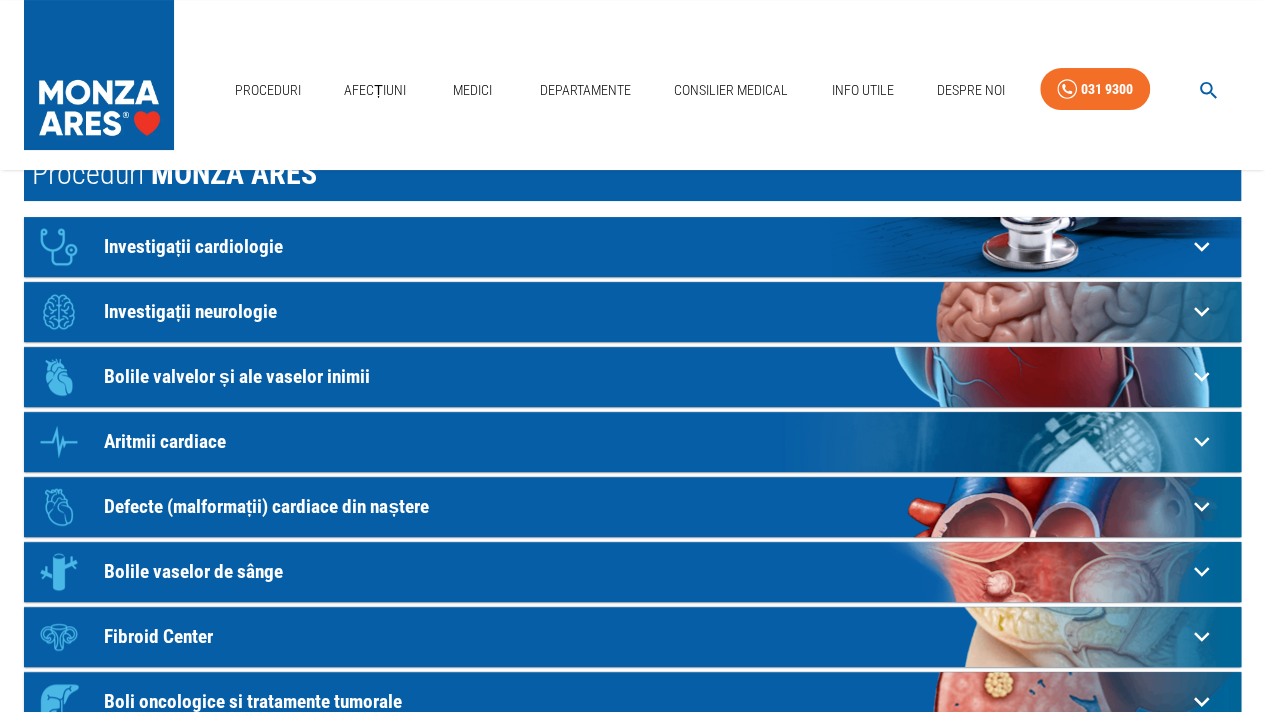 click on "Bolile valvelor și ale vaselor inimii" at bounding box center (645, 246) 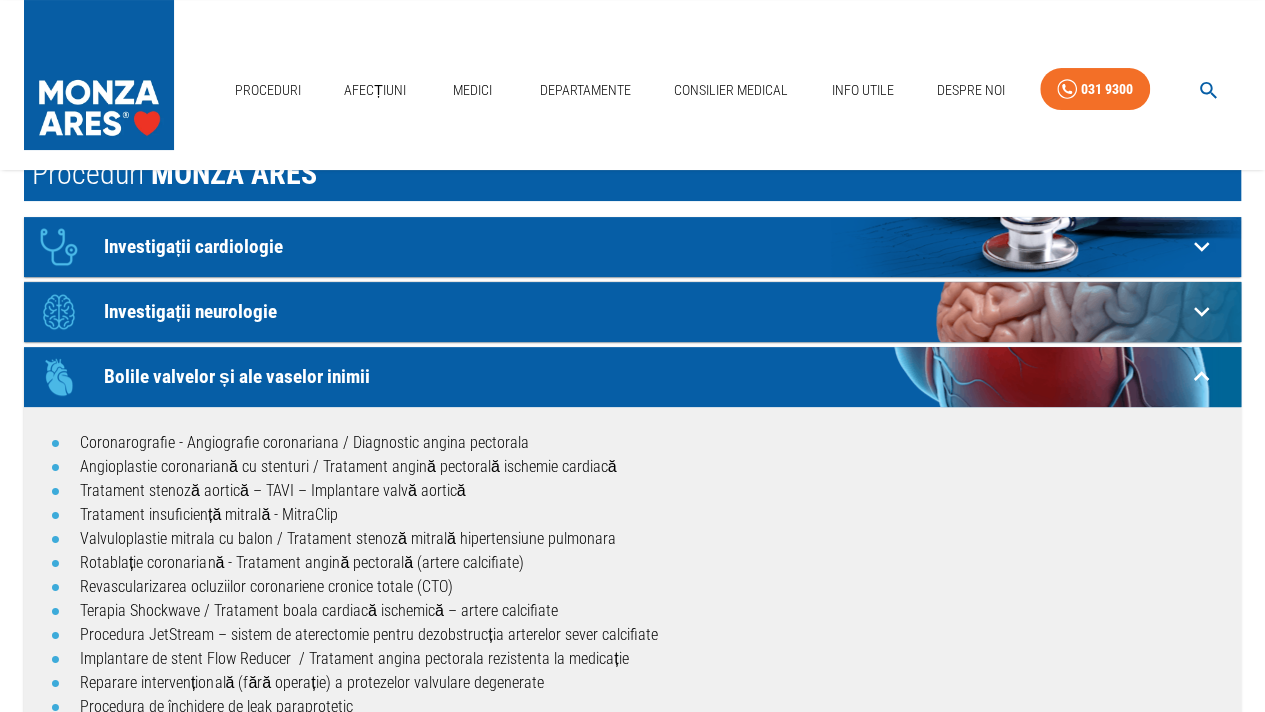 click on "Bolile valvelor și ale vaselor inimii" at bounding box center [645, 376] 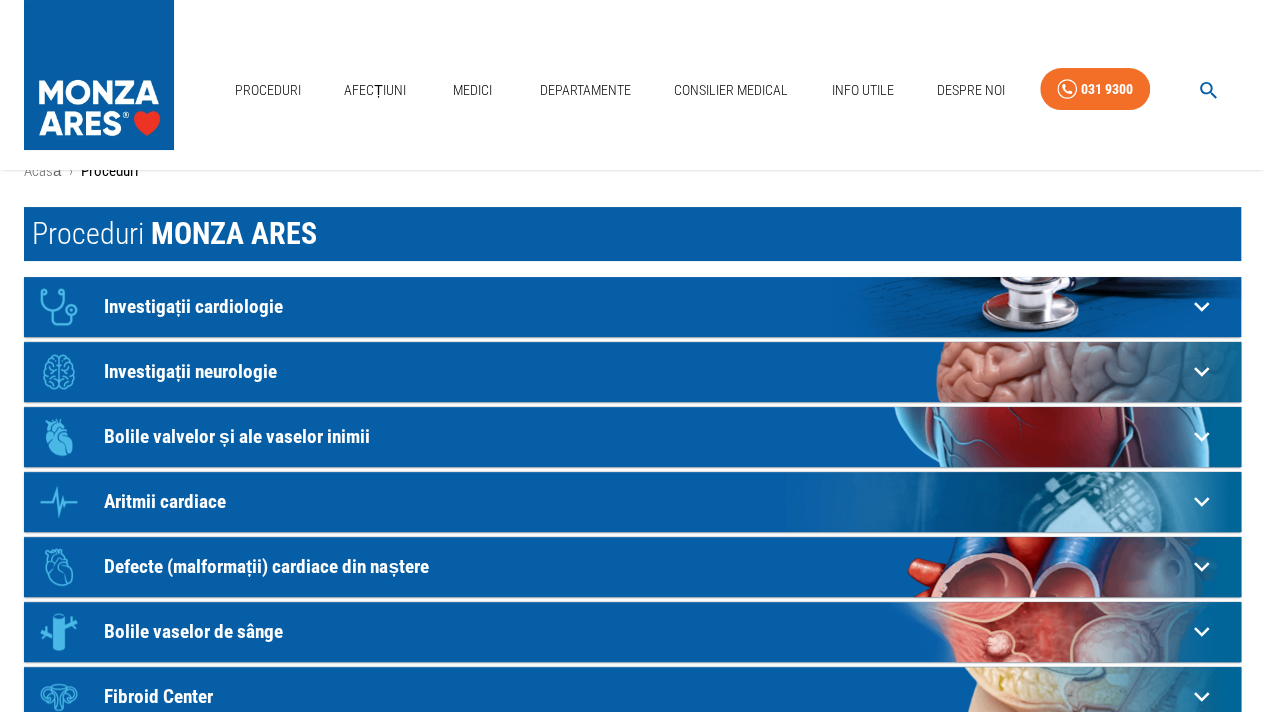 scroll, scrollTop: 0, scrollLeft: 0, axis: both 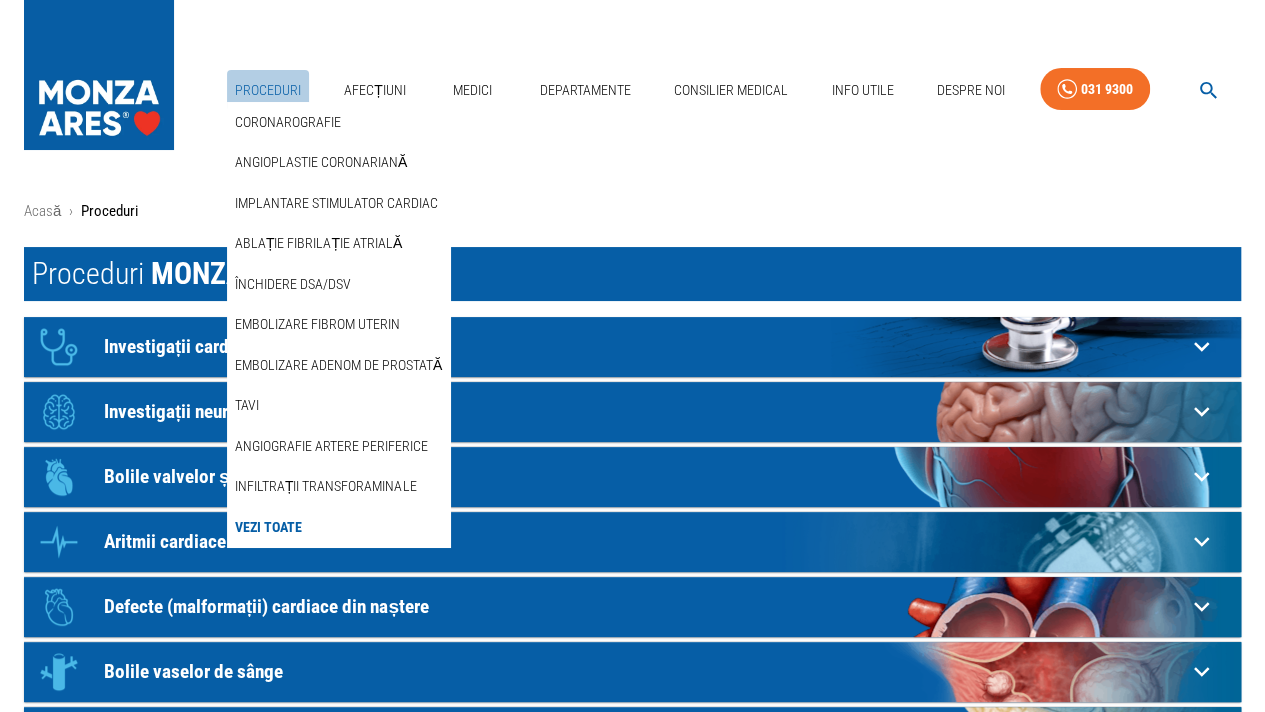 click on "Proceduri" at bounding box center [268, 90] 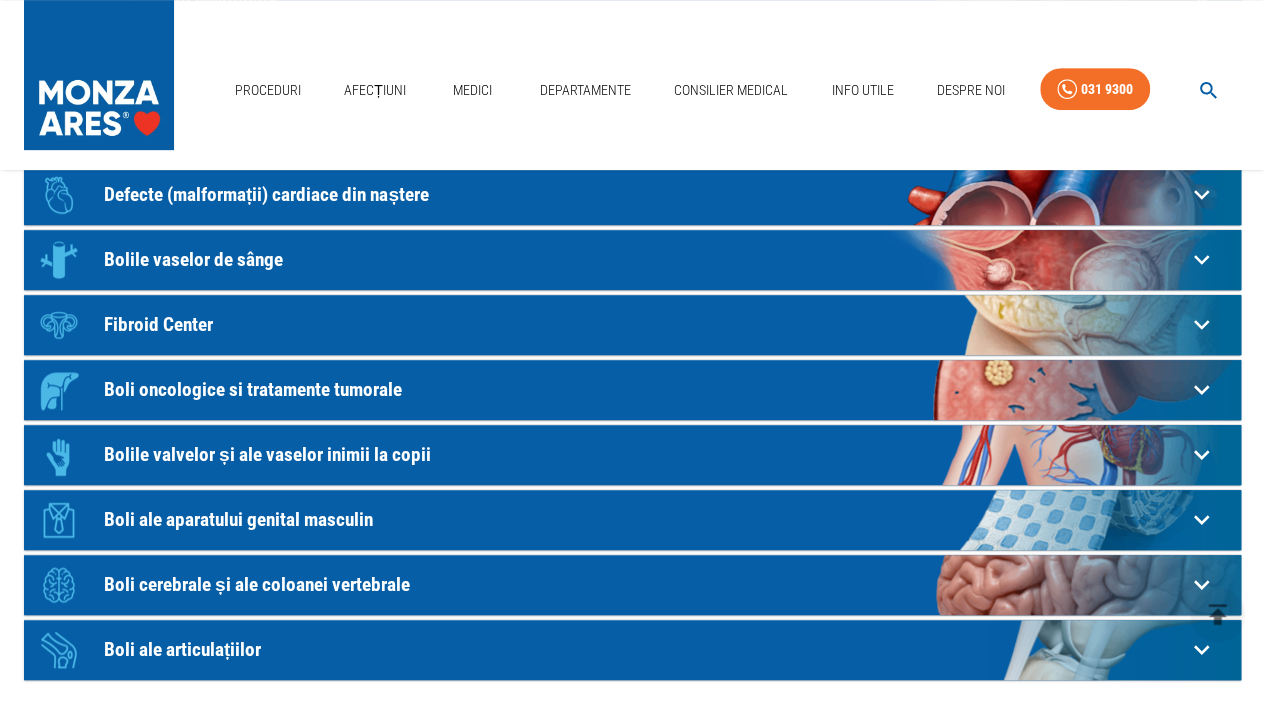 scroll, scrollTop: 500, scrollLeft: 0, axis: vertical 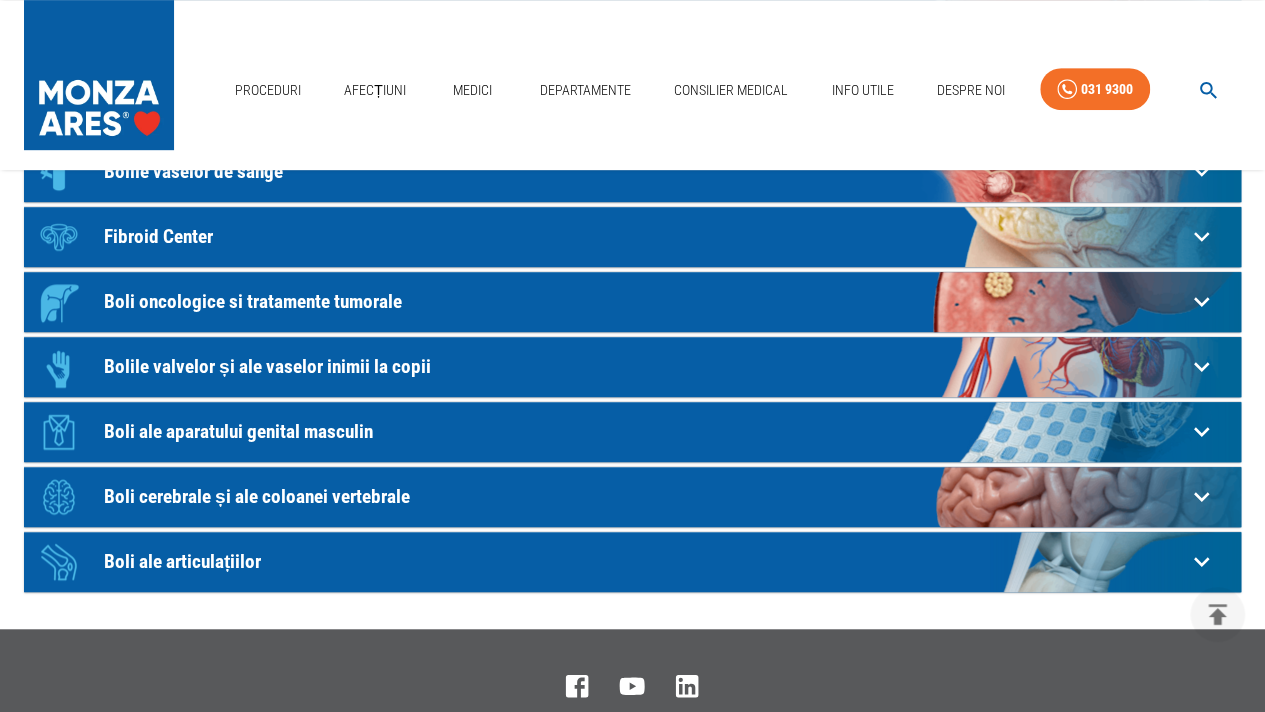 click on "Bolile valvelor și ale vaselor inimii la copii" at bounding box center [645, -154] 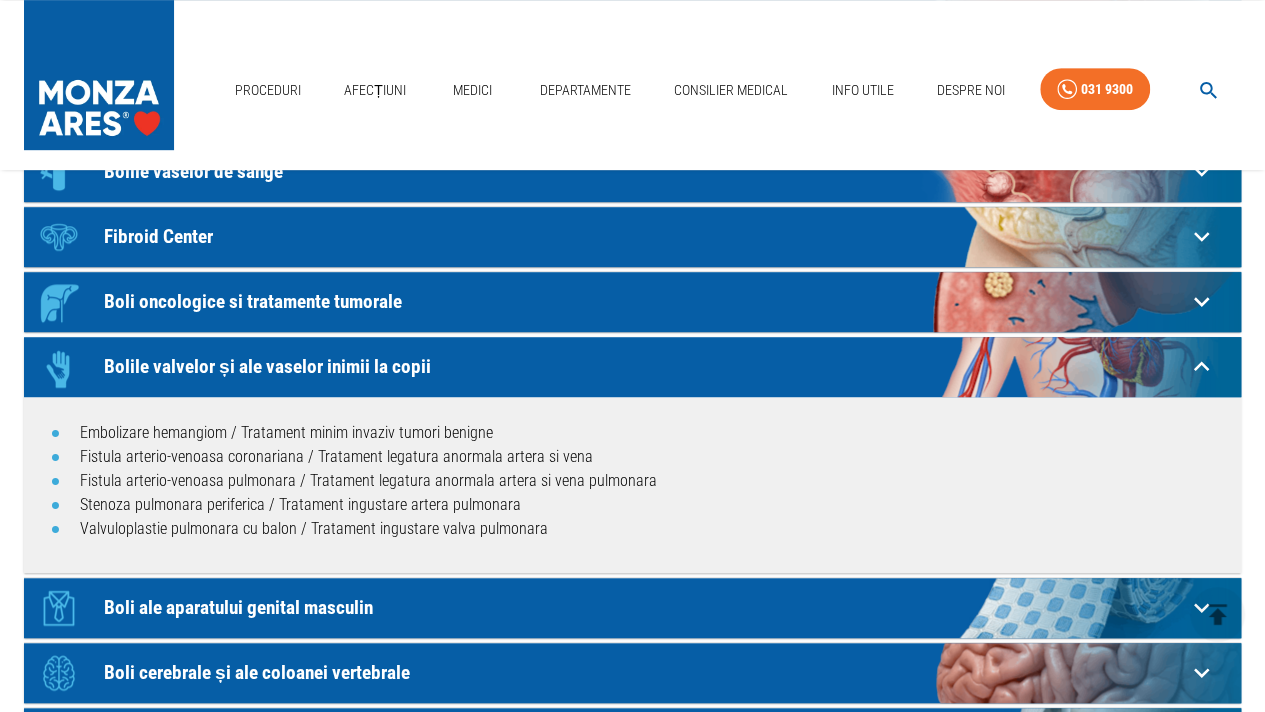 click on "Bolile valvelor și ale vaselor inimii la copii" at bounding box center [645, 366] 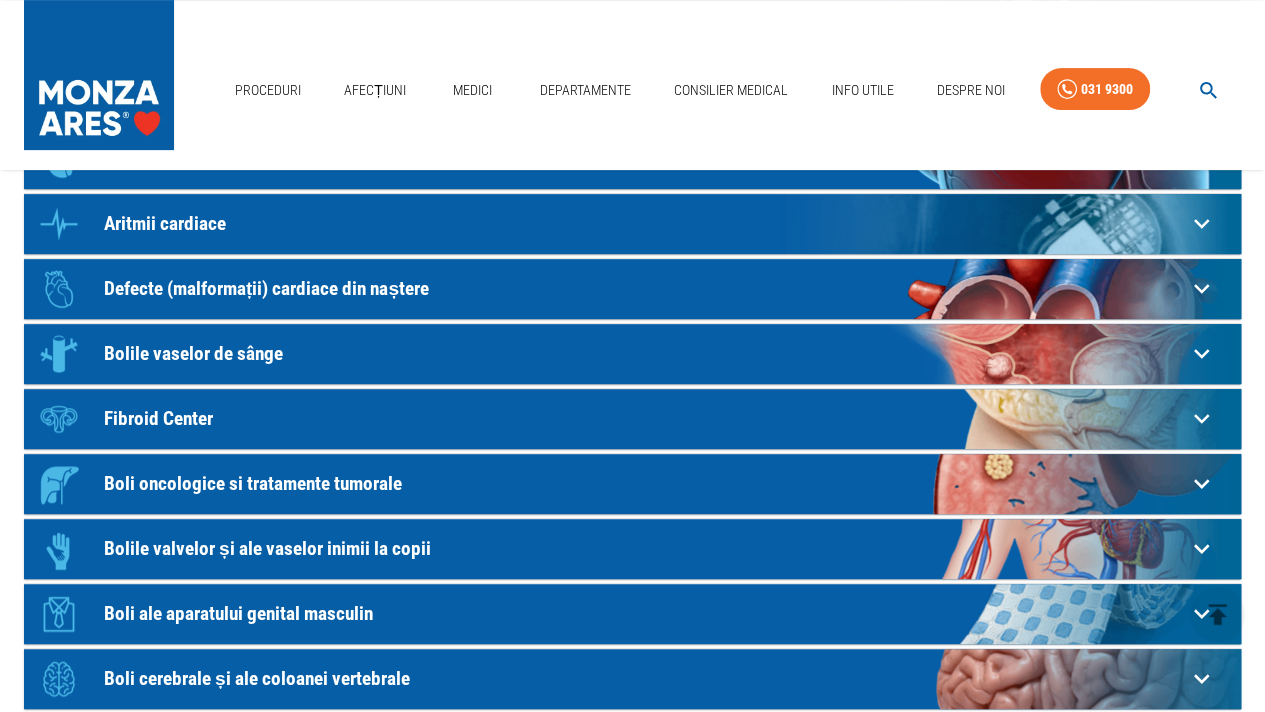 scroll, scrollTop: 300, scrollLeft: 0, axis: vertical 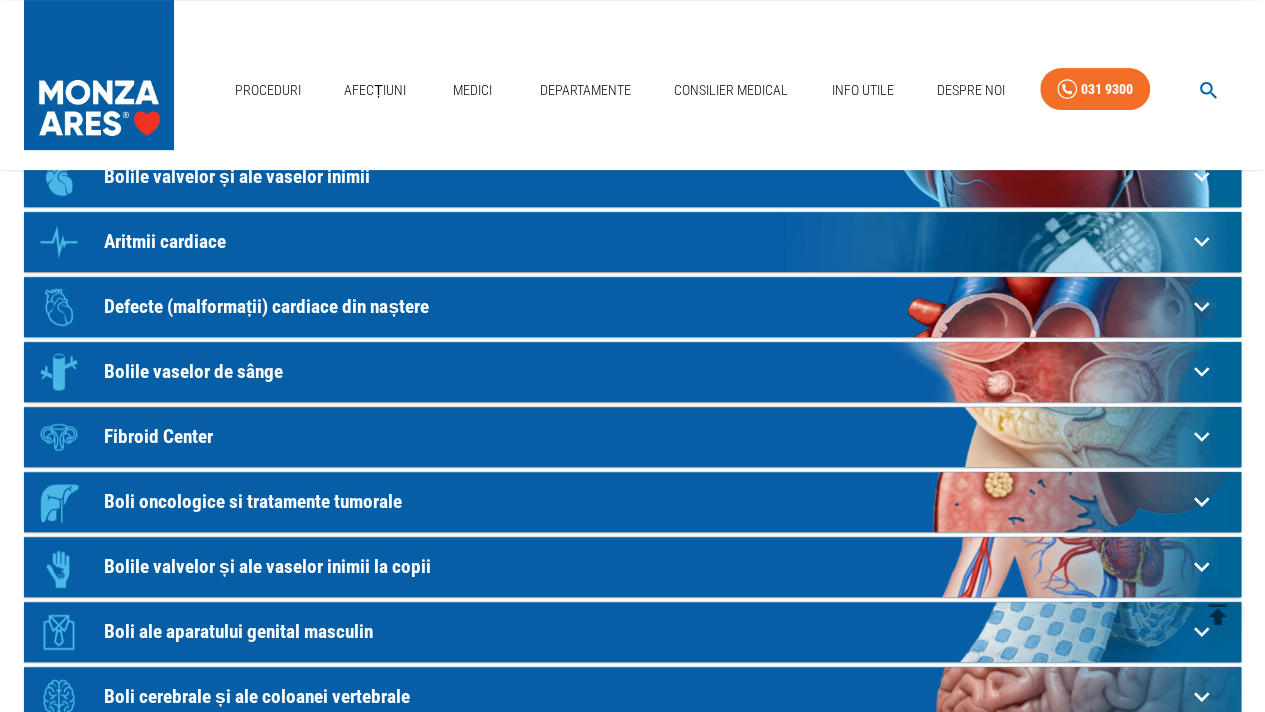 click on "Bolile vaselor de sânge" at bounding box center [645, 46] 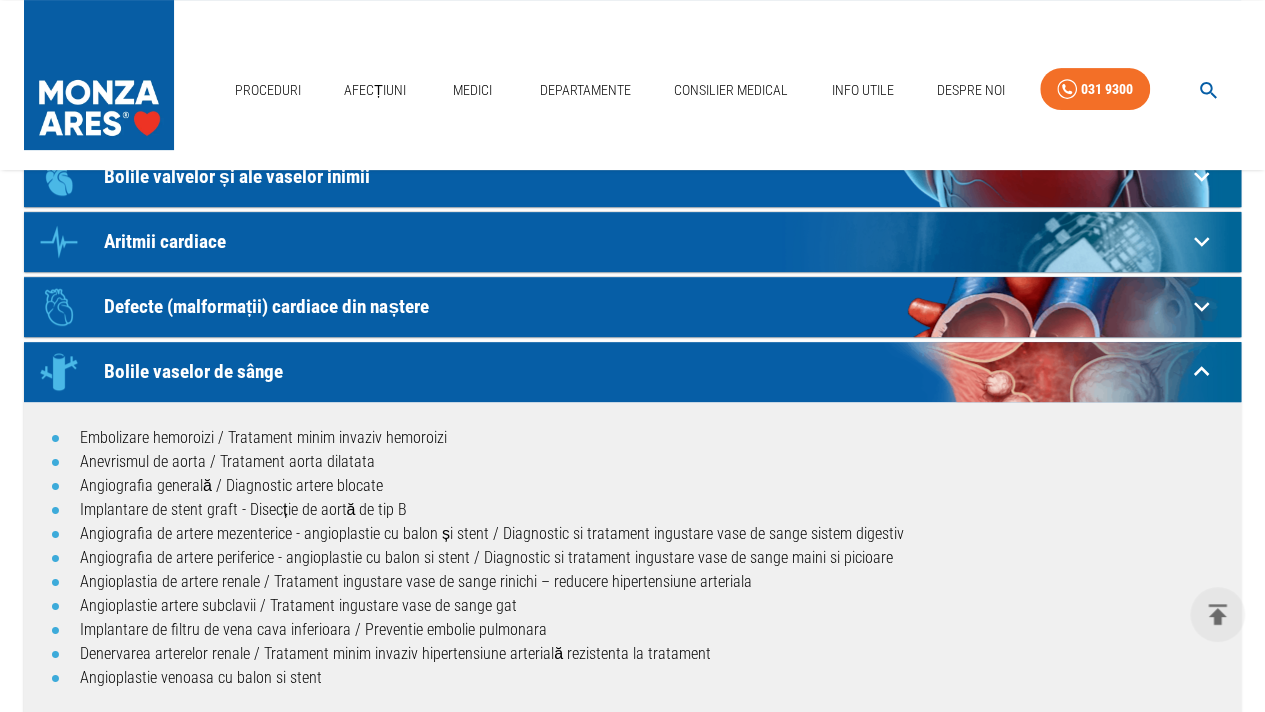 click on "Bolile vaselor de sânge" at bounding box center (645, 371) 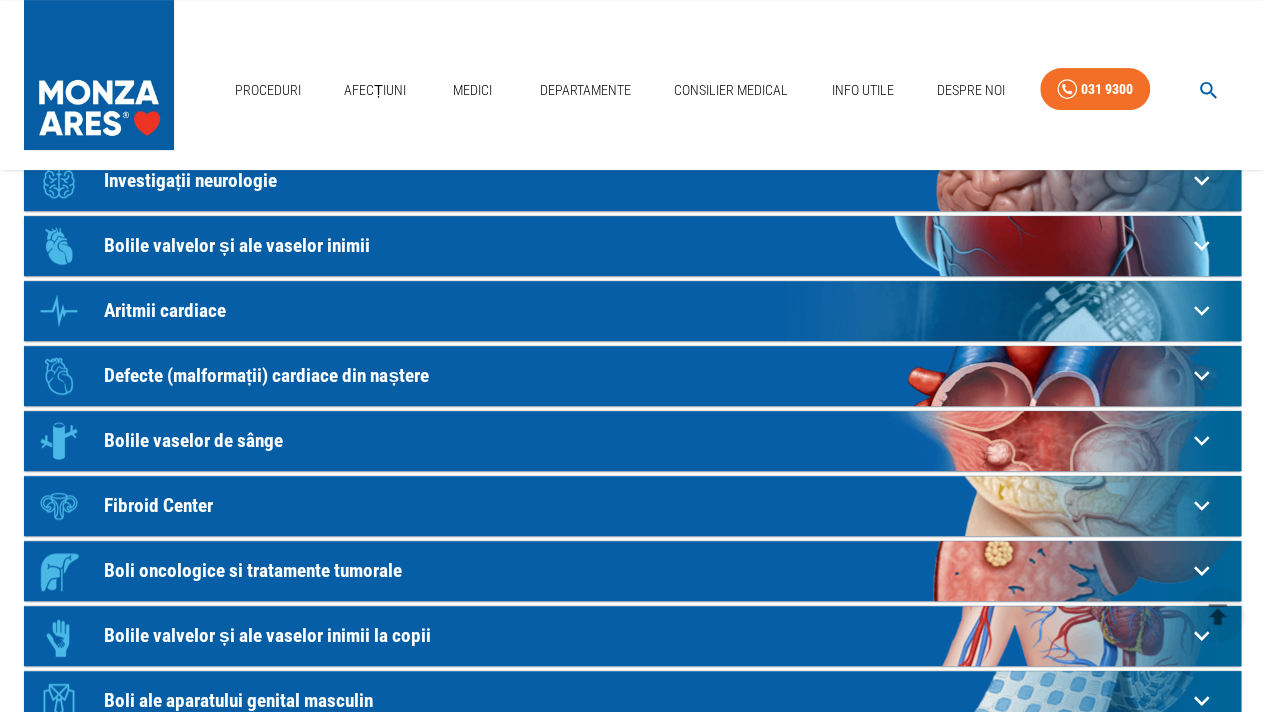 scroll, scrollTop: 200, scrollLeft: 0, axis: vertical 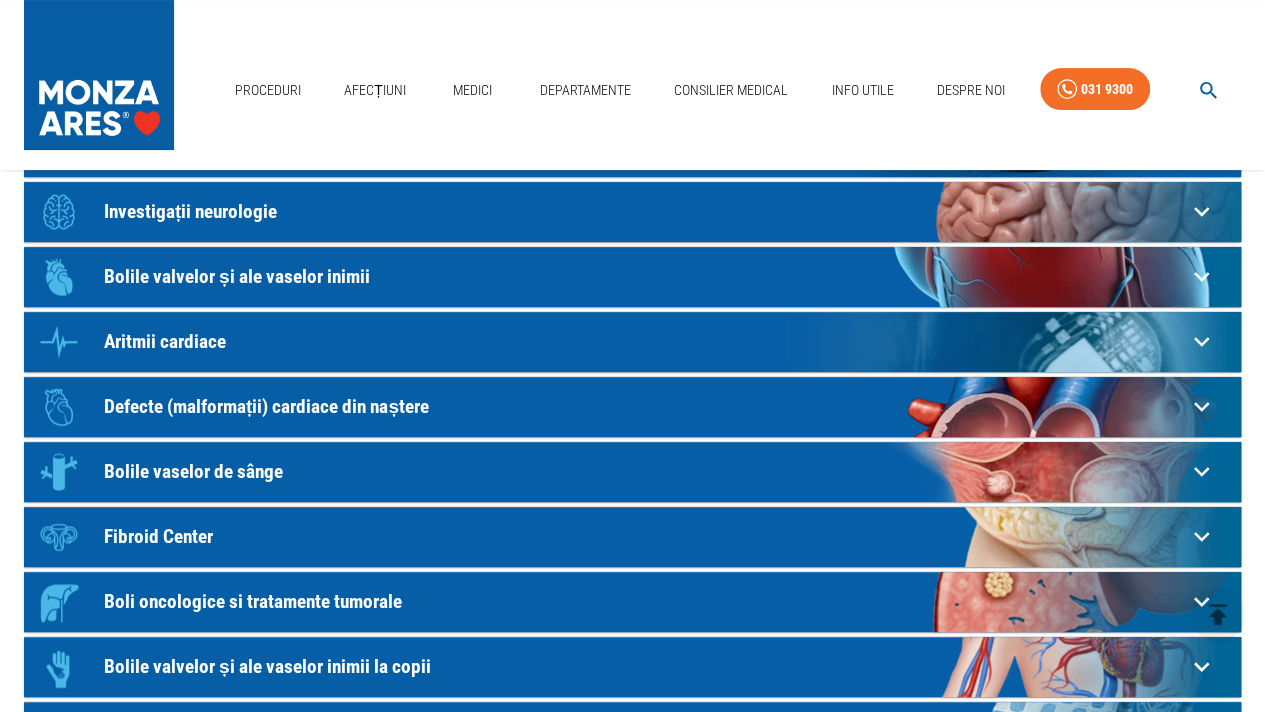 click on "Defecte (malformații) cardiace din naștere" at bounding box center [645, 146] 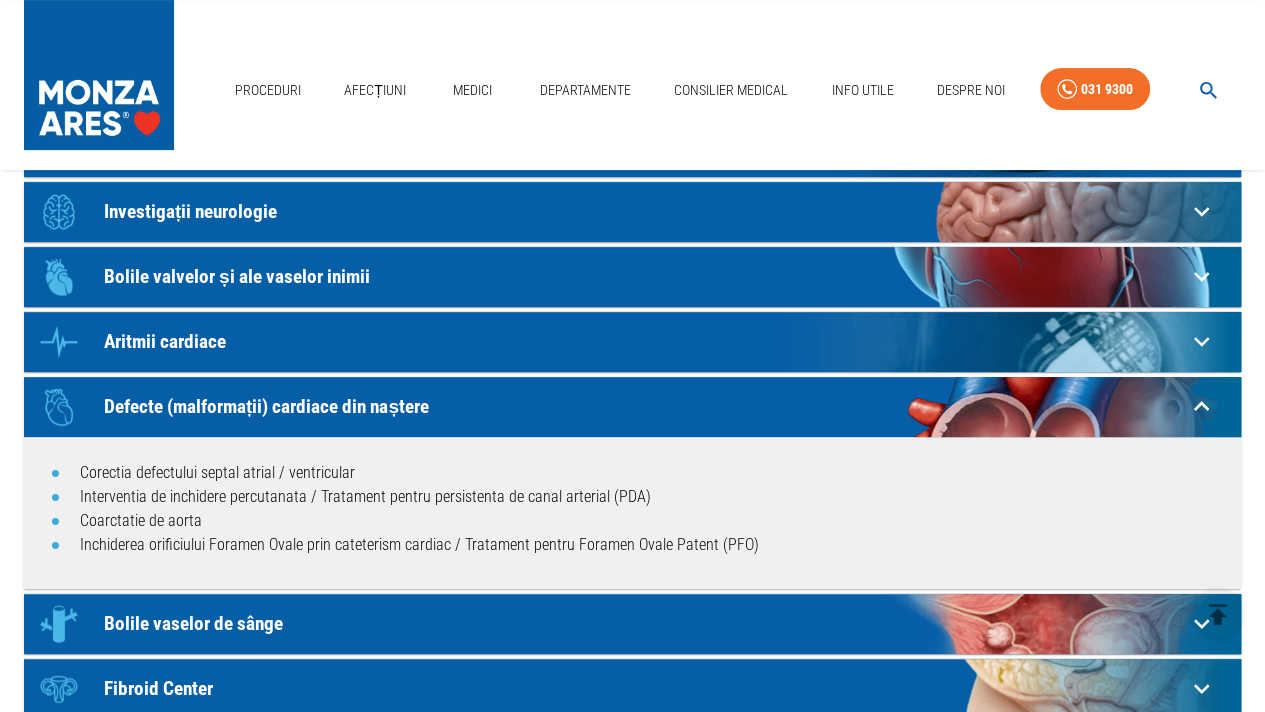 click on "Defecte (malformații) cardiace din naștere" at bounding box center [645, 406] 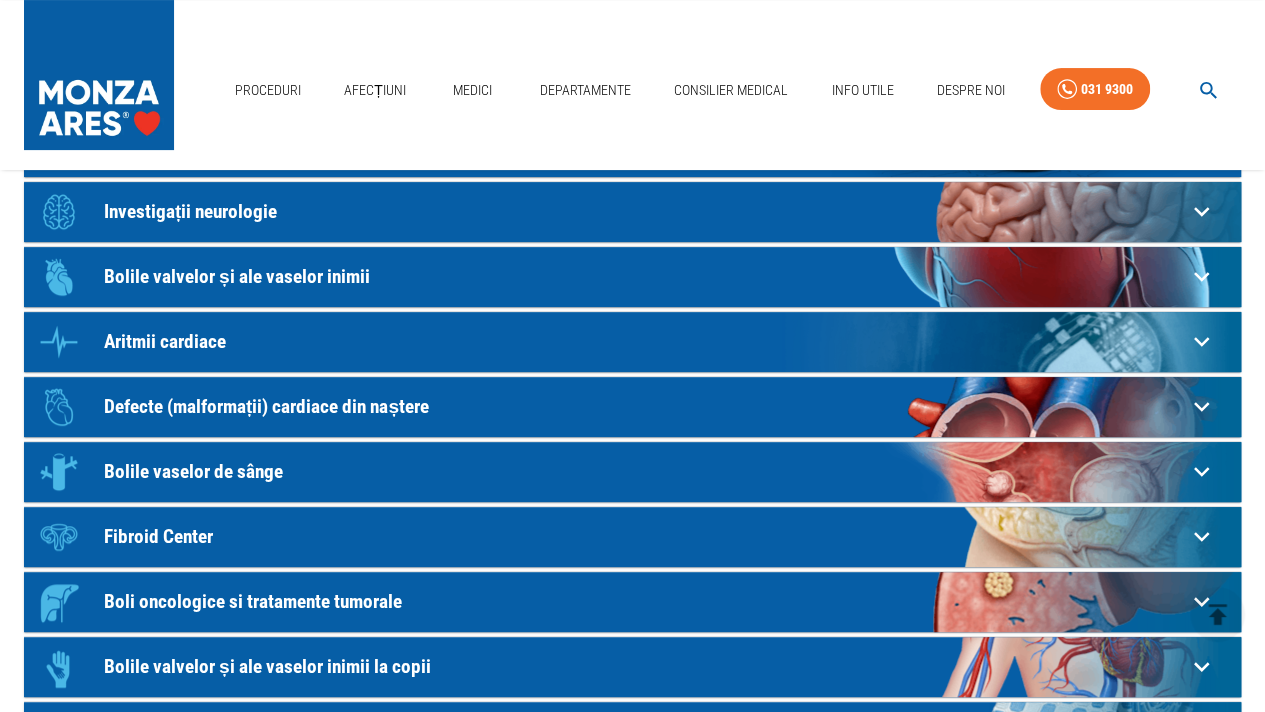 click on "Aritmii cardiace" at bounding box center (645, 146) 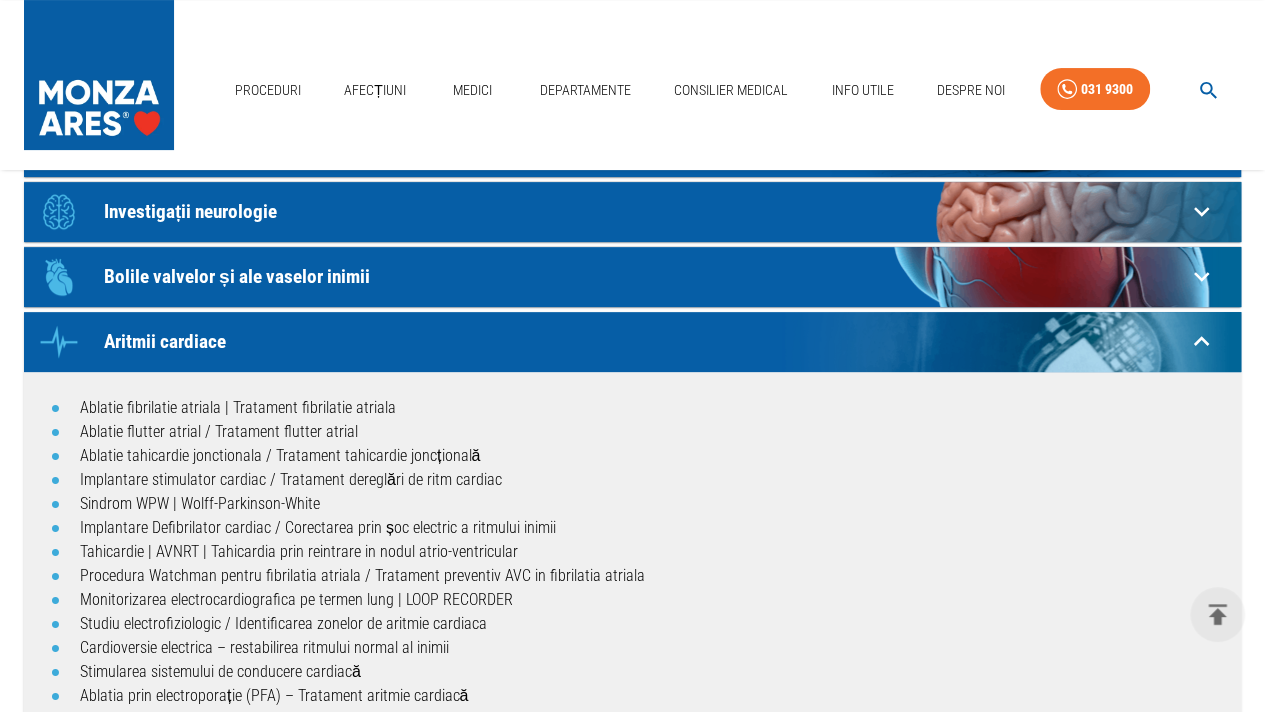 scroll, scrollTop: 300, scrollLeft: 0, axis: vertical 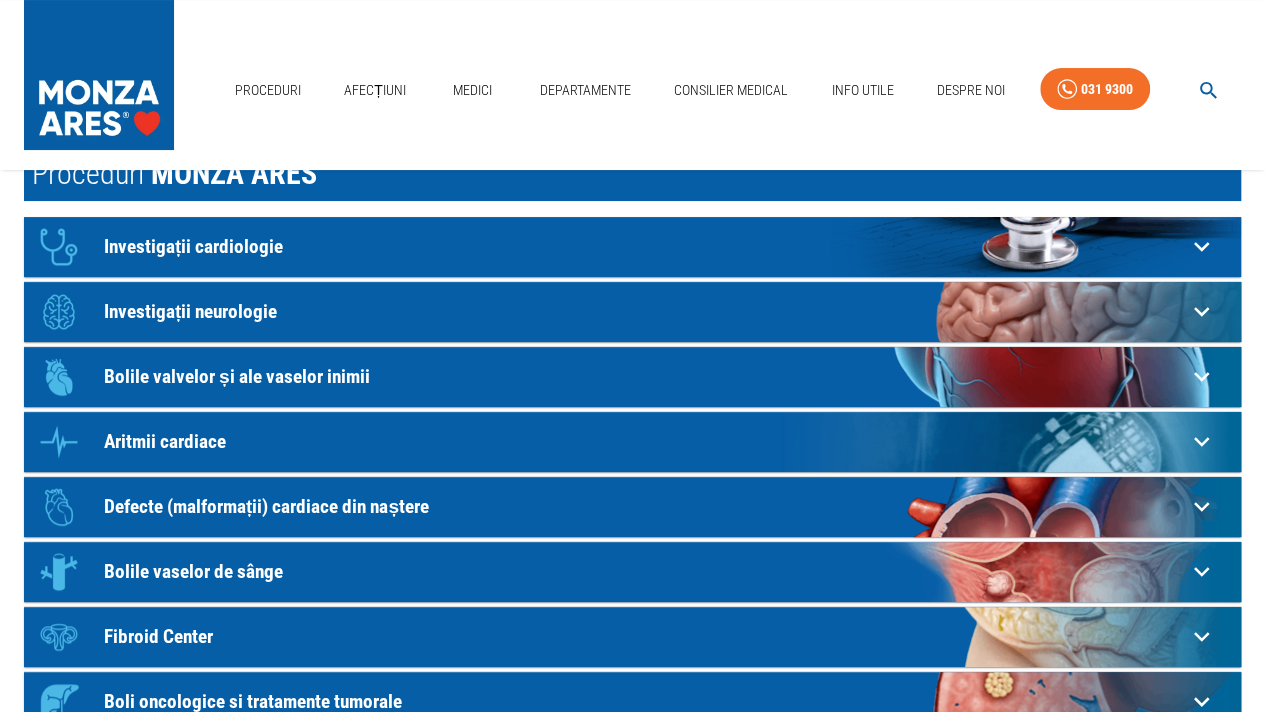 click on "Bolile valvelor și ale vaselor inimii" at bounding box center (645, 246) 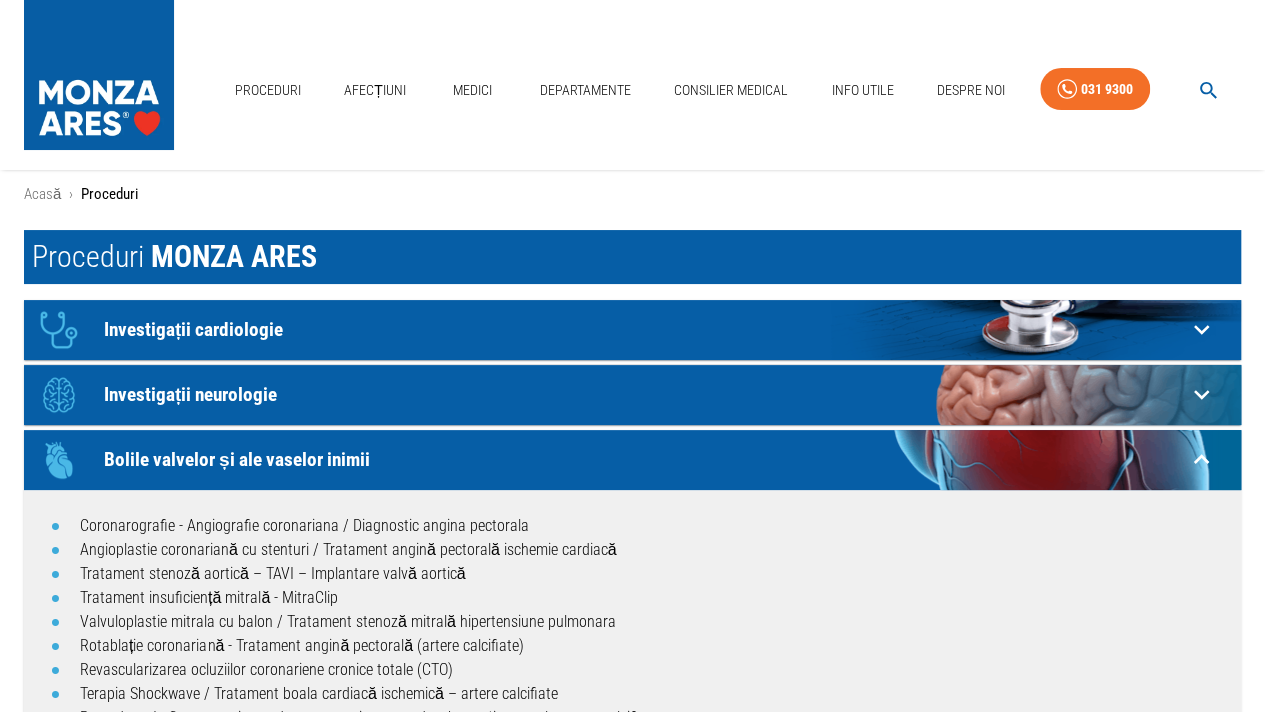 scroll, scrollTop: 0, scrollLeft: 0, axis: both 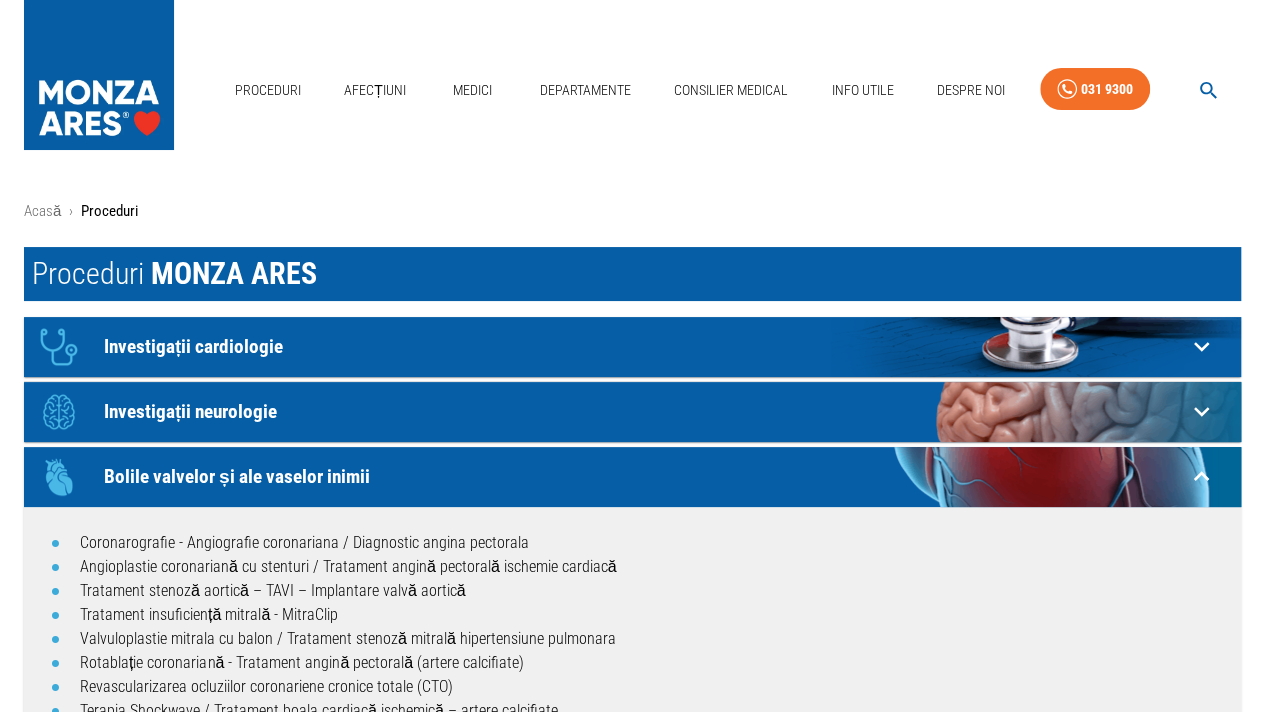 click on "Bolile valvelor și ale vaselor inimii" at bounding box center (645, 476) 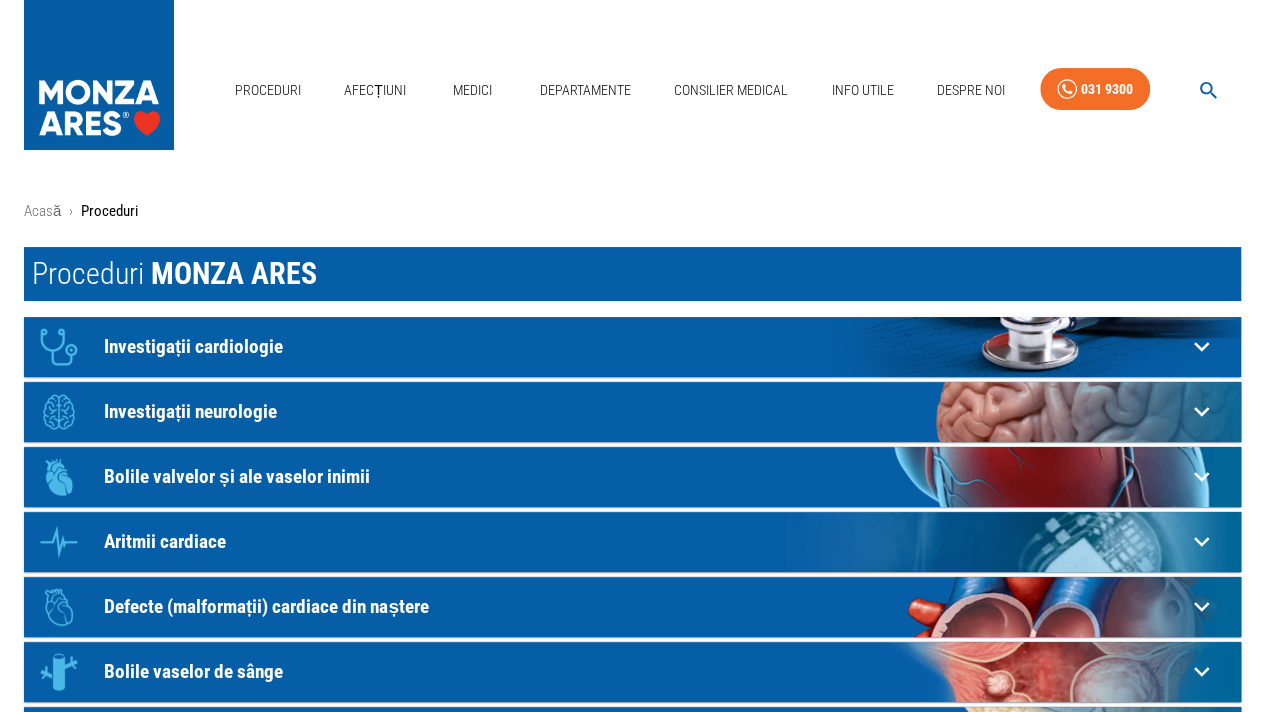 click on "Investigații cardiologie" at bounding box center [645, 346] 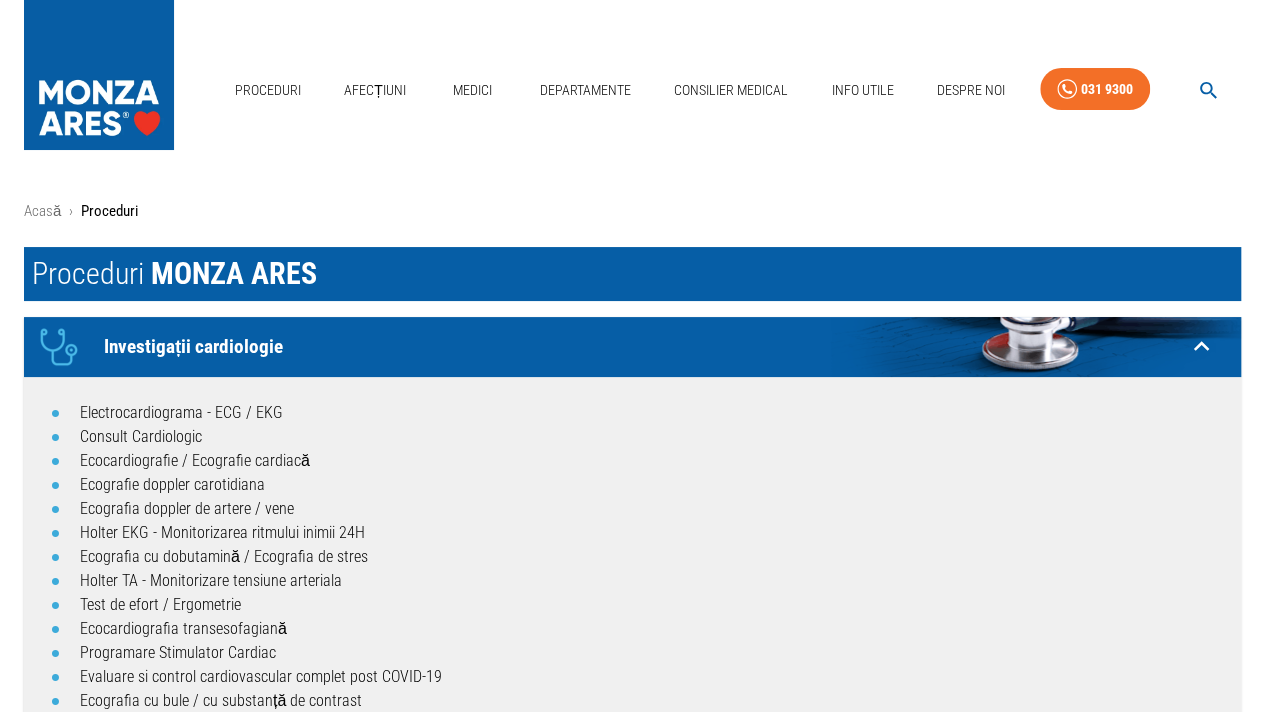 click on "Investigații cardiologie" at bounding box center (645, 346) 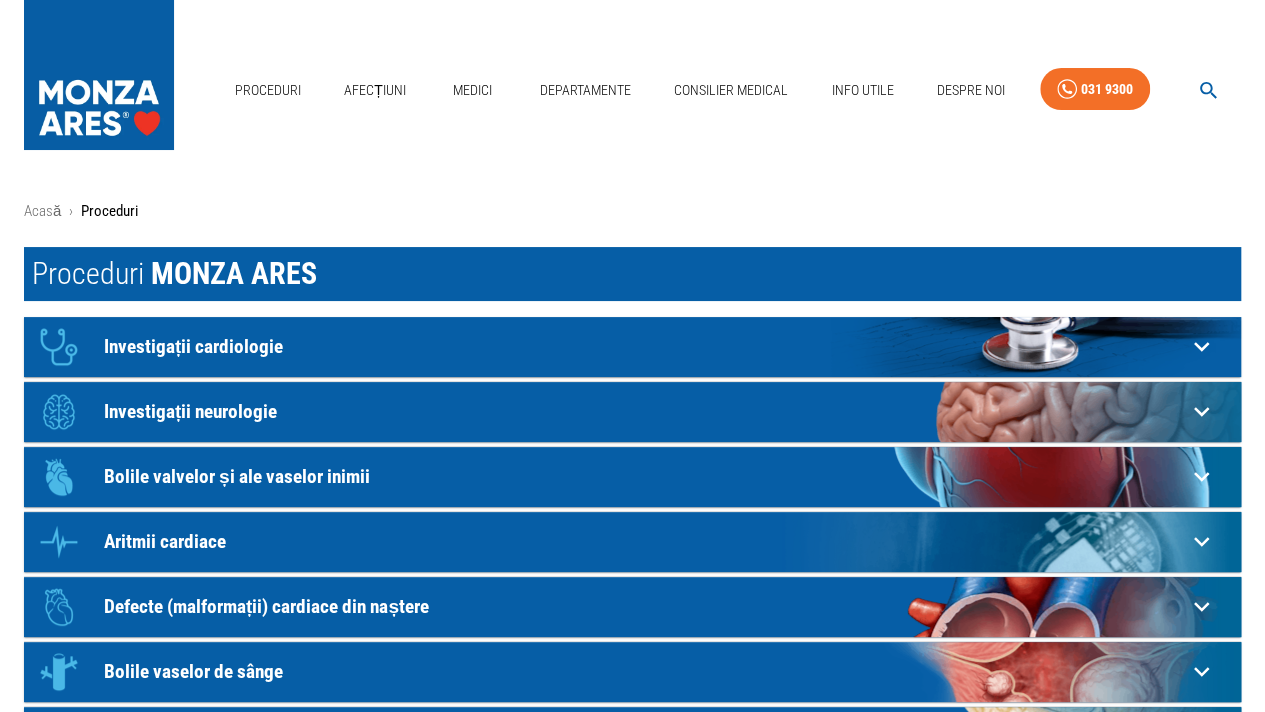 click on "Investigații cardiologie" at bounding box center (645, 346) 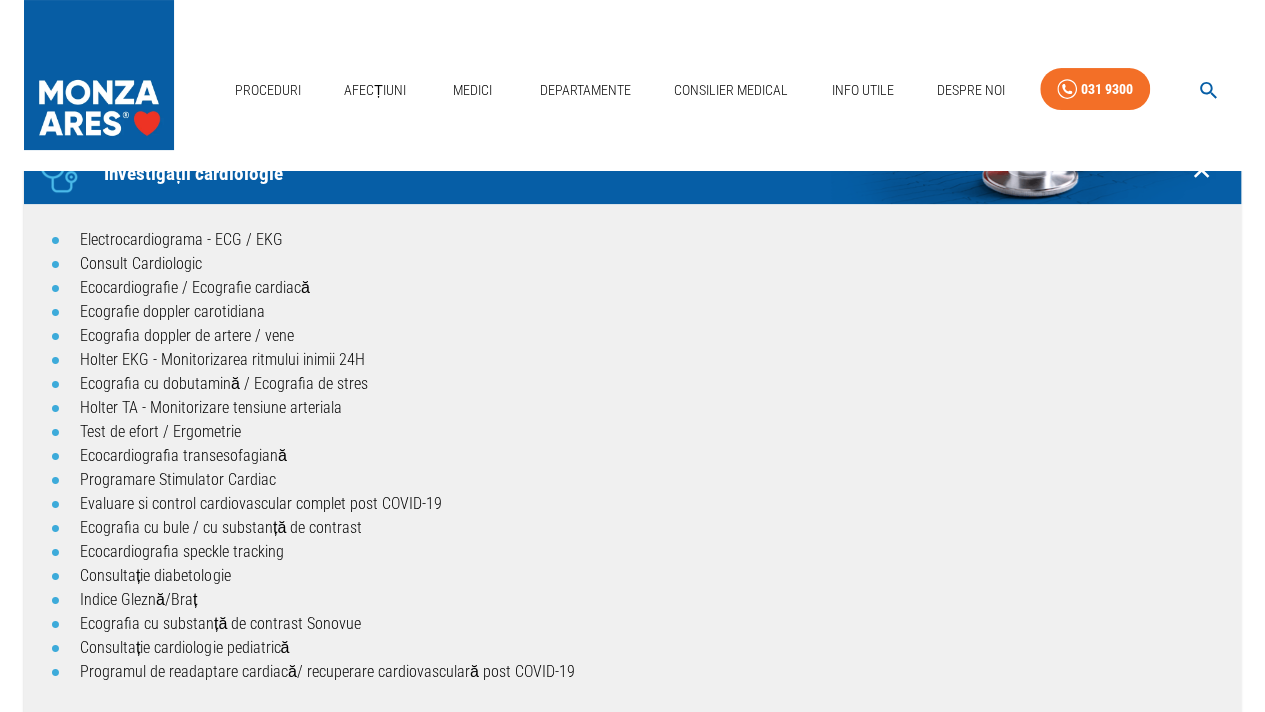 scroll, scrollTop: 0, scrollLeft: 0, axis: both 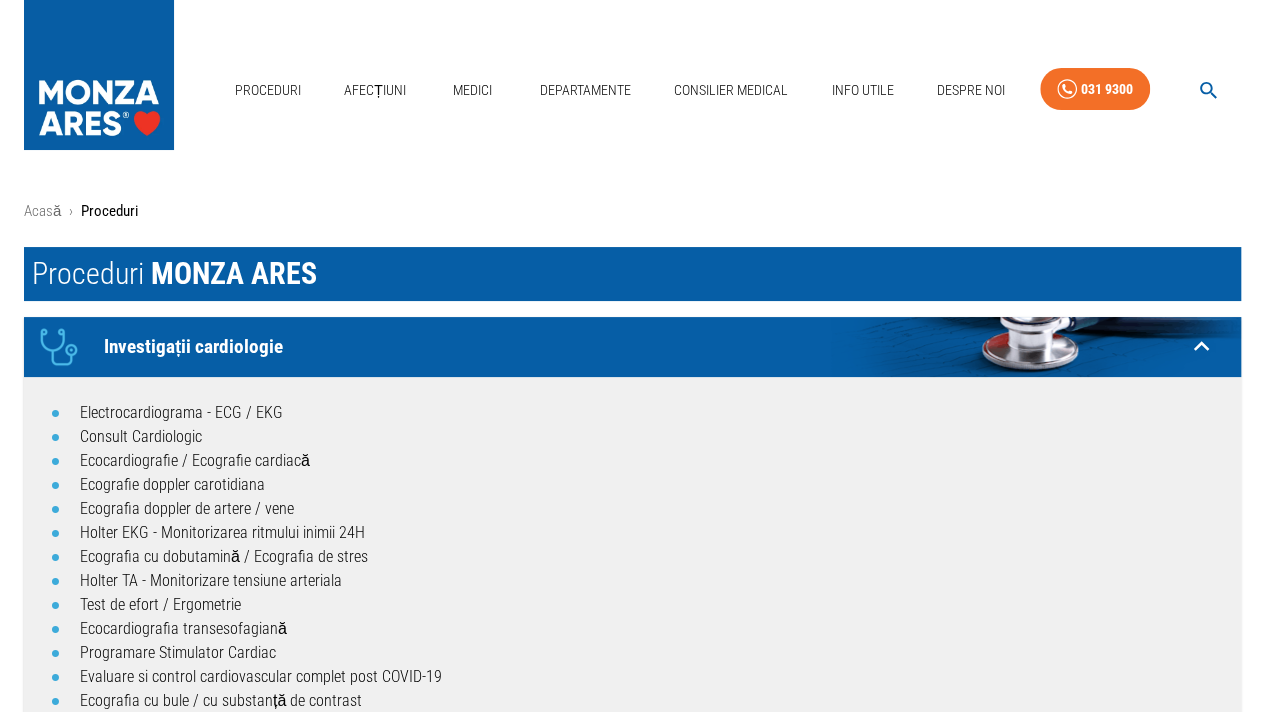 click on "Investigații cardiologie" at bounding box center (645, 346) 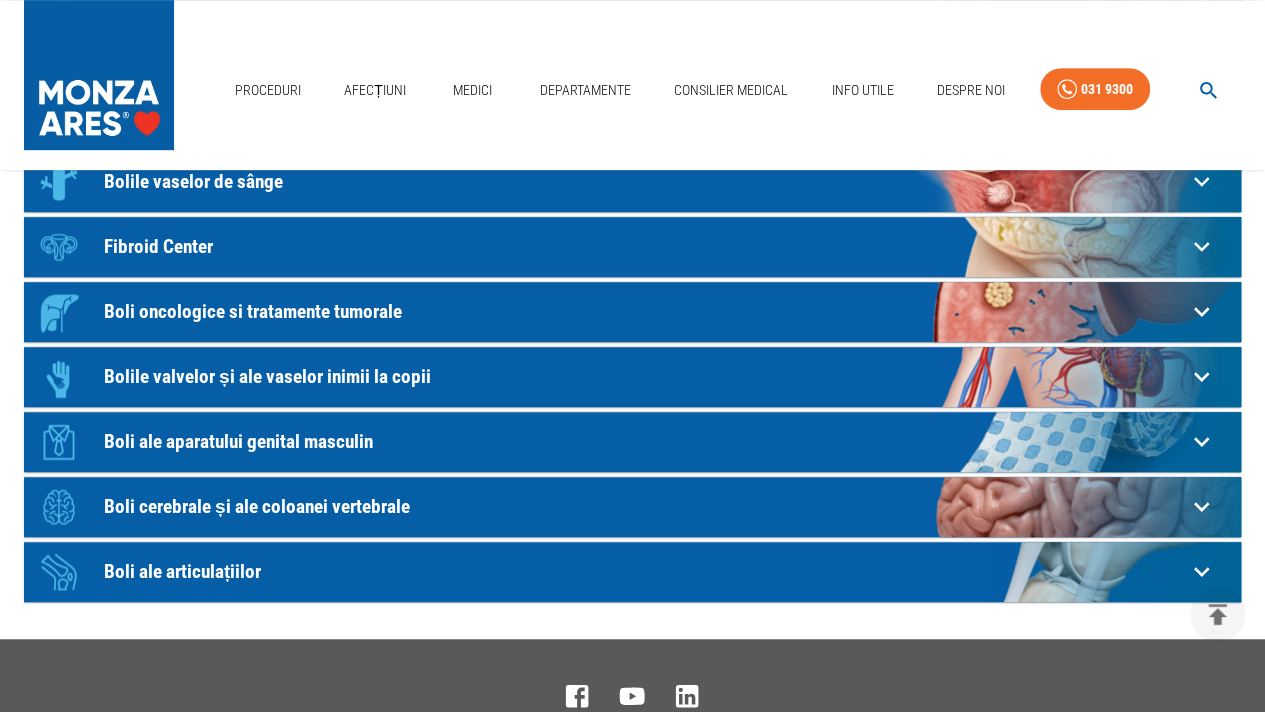 scroll, scrollTop: 600, scrollLeft: 0, axis: vertical 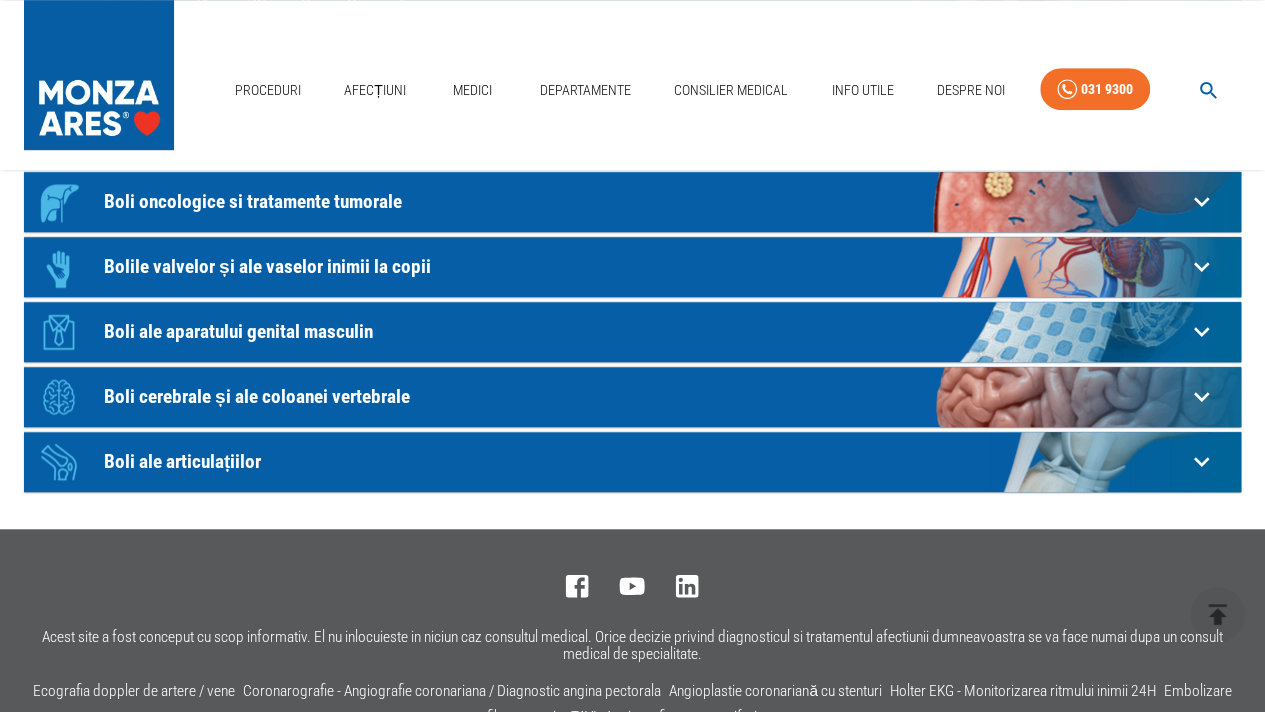 click on "Boli oncologice si tratamente tumorale" at bounding box center (645, -254) 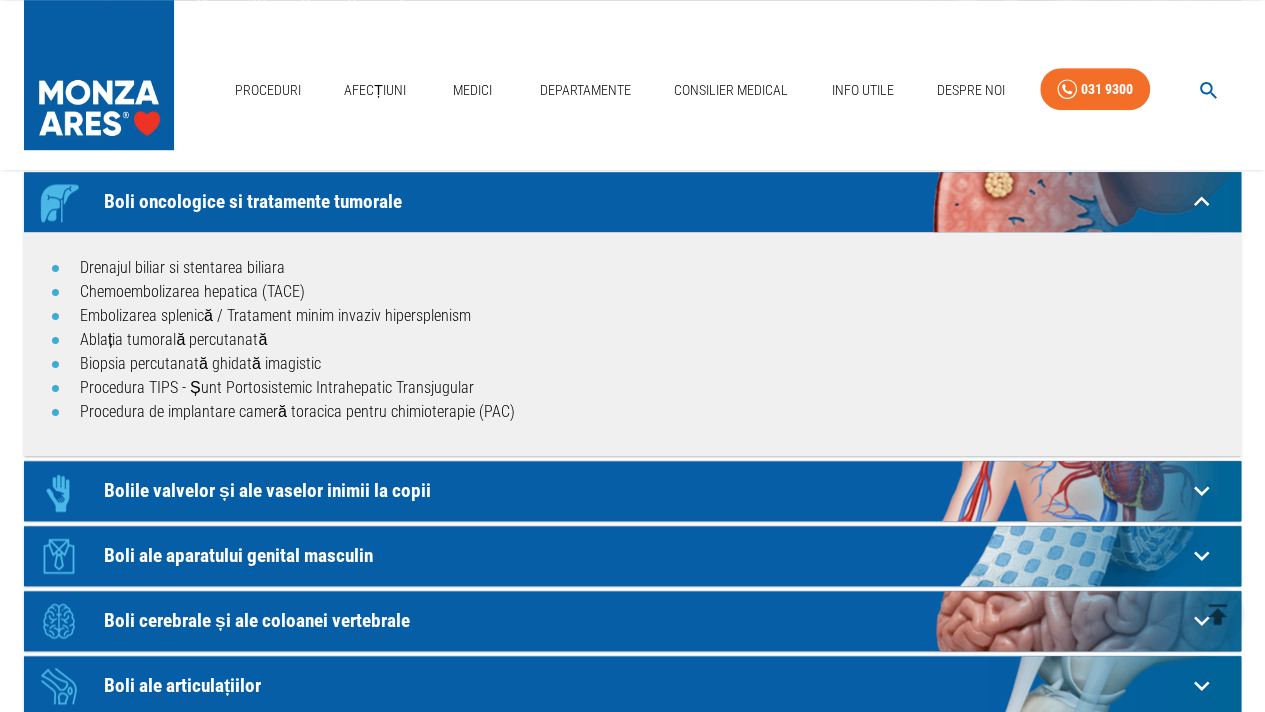 click 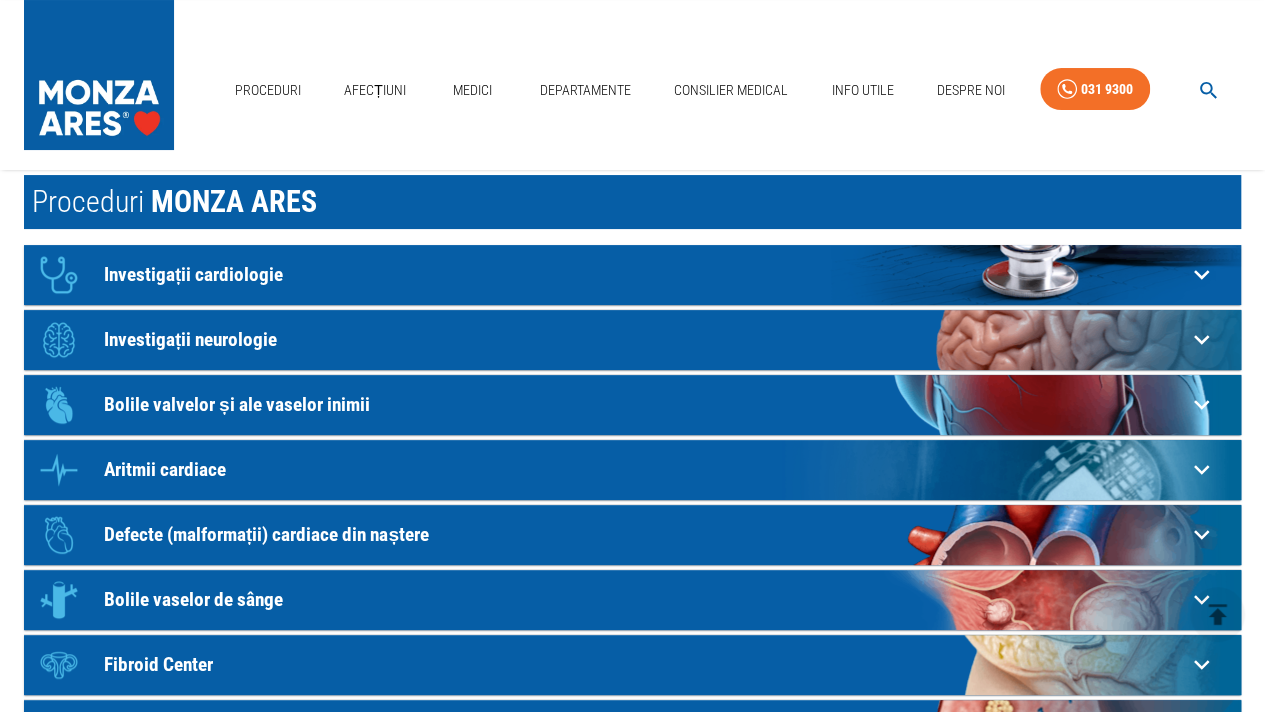 scroll, scrollTop: 200, scrollLeft: 0, axis: vertical 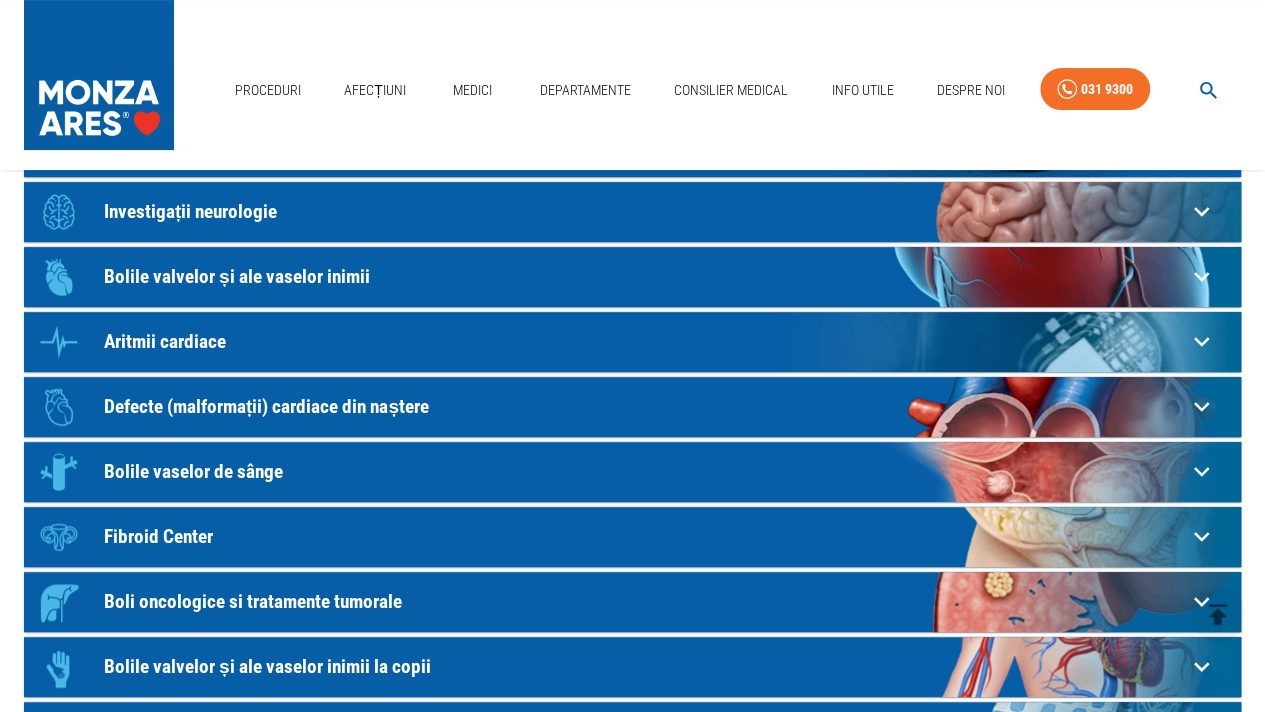 click on "Icon Investigații neurologie" at bounding box center [607, 147] 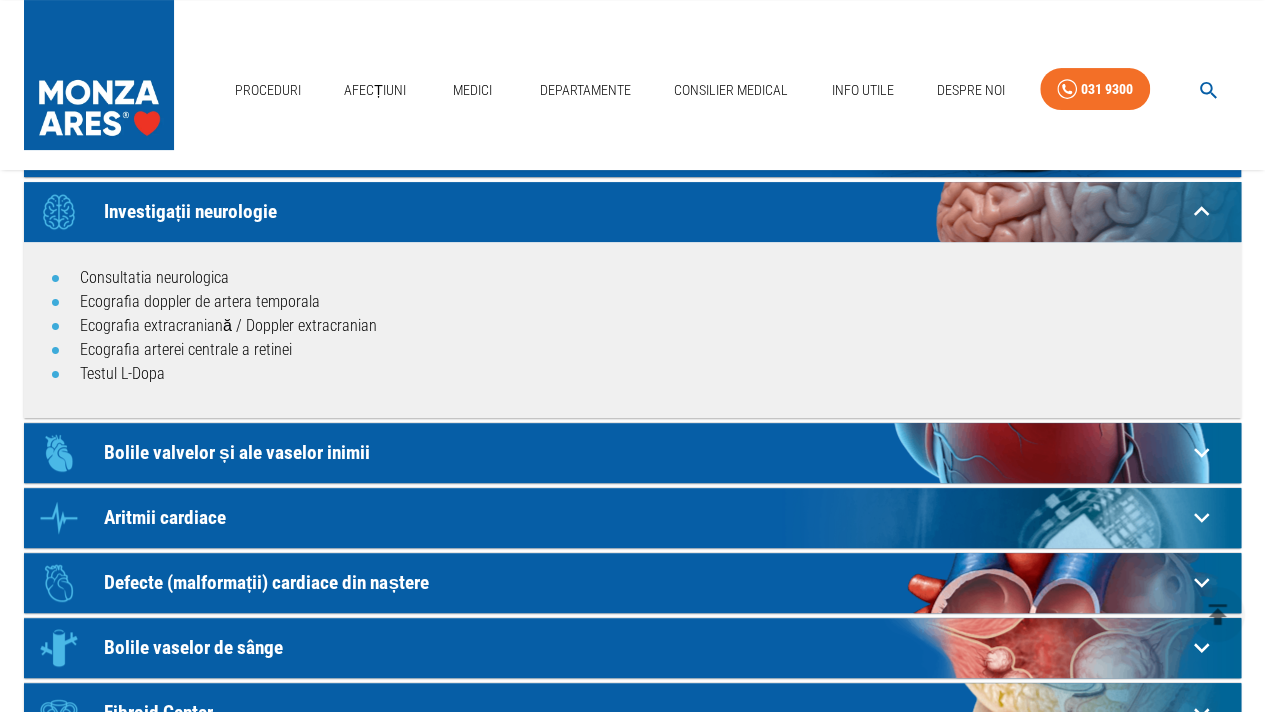 click on "Icon Investigații neurologie" at bounding box center (607, 212) 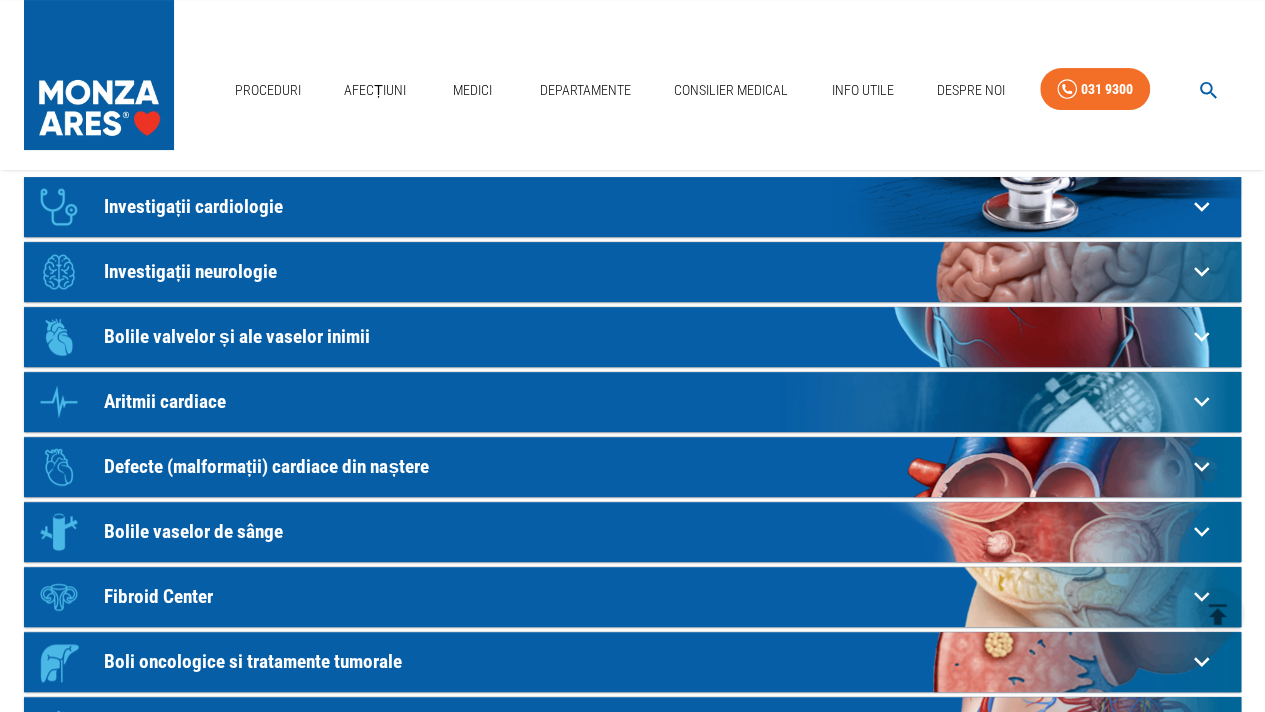 scroll, scrollTop: 100, scrollLeft: 0, axis: vertical 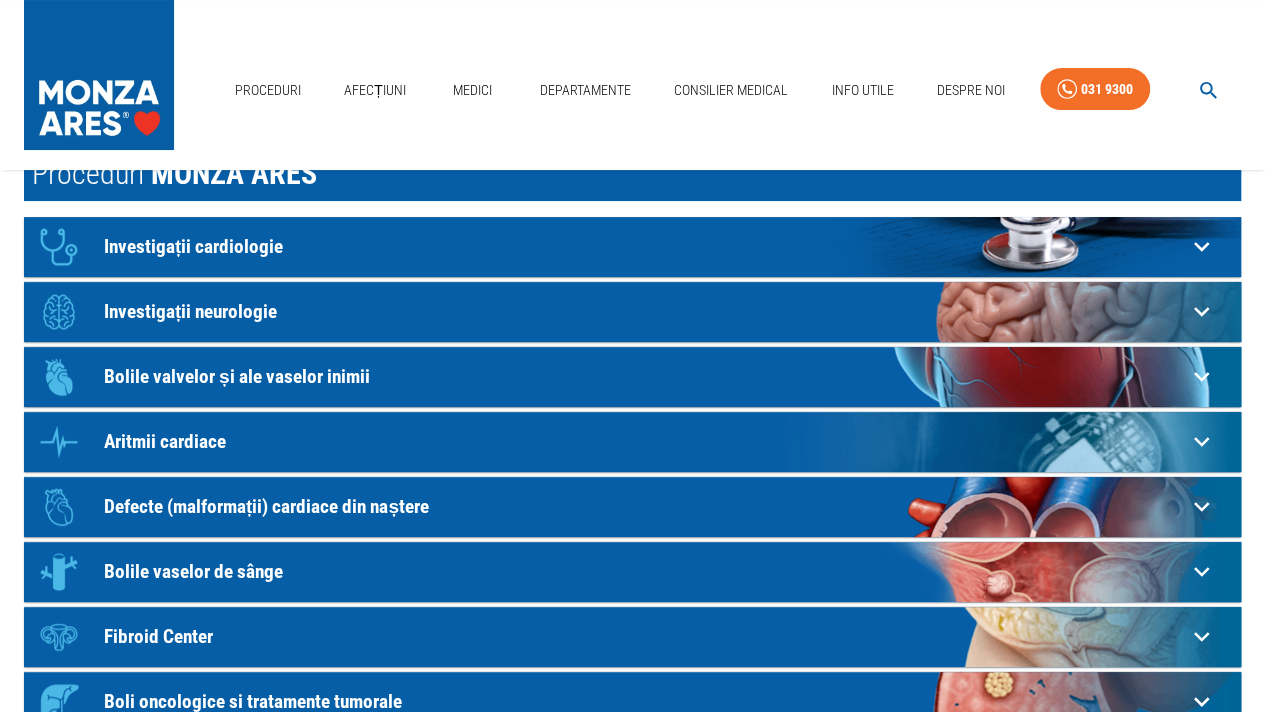 click on "Investigații cardiologie" at bounding box center [645, 246] 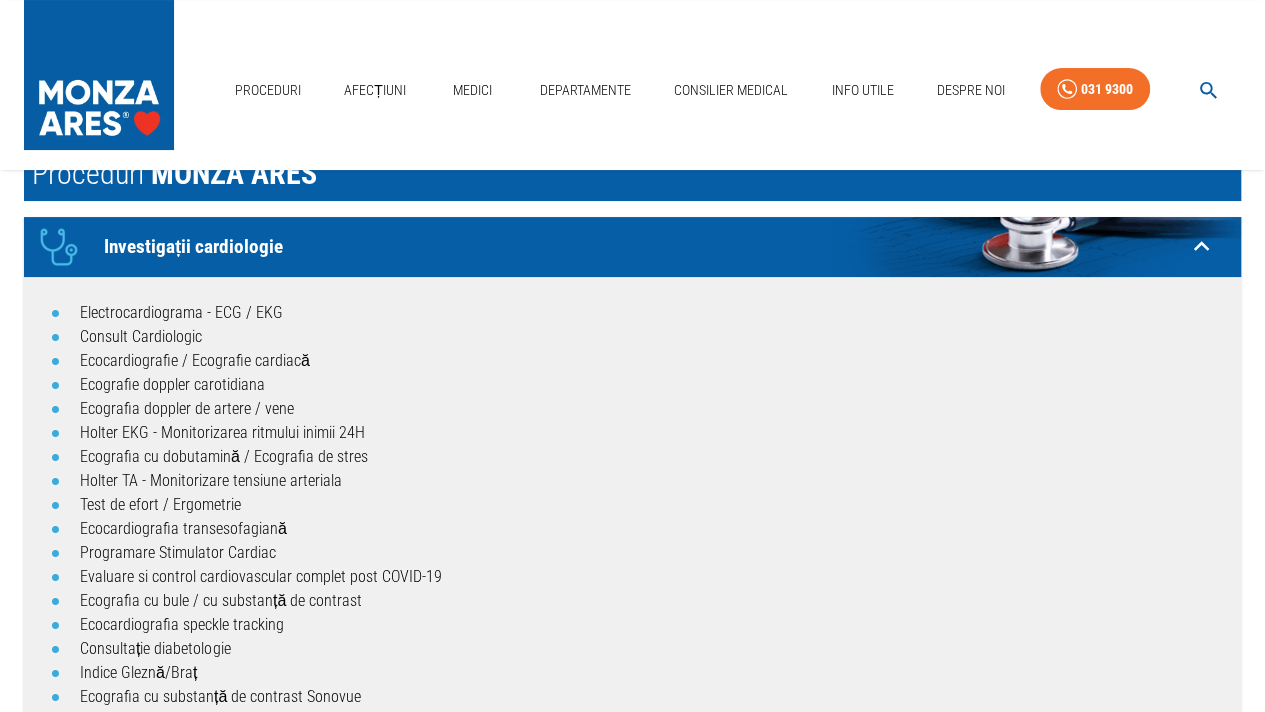 click on "Investigații cardiologie" at bounding box center (645, 246) 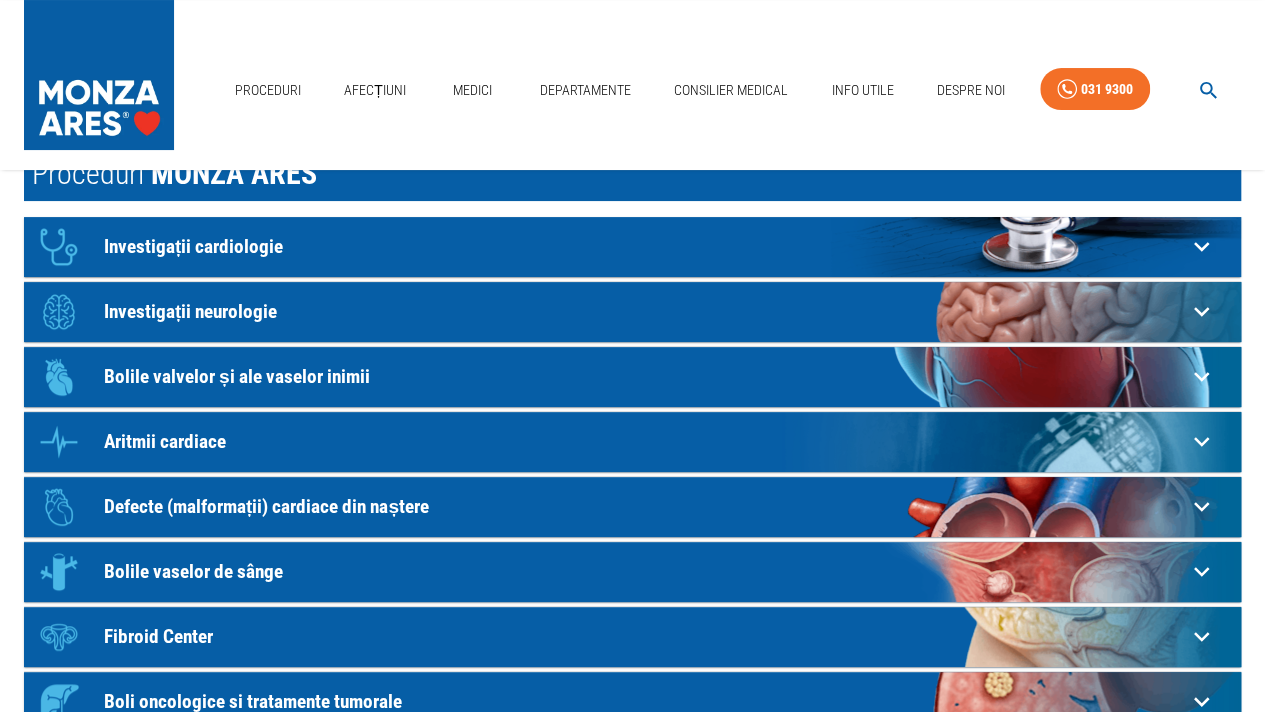 click on "Investigații cardiologie" at bounding box center [645, 246] 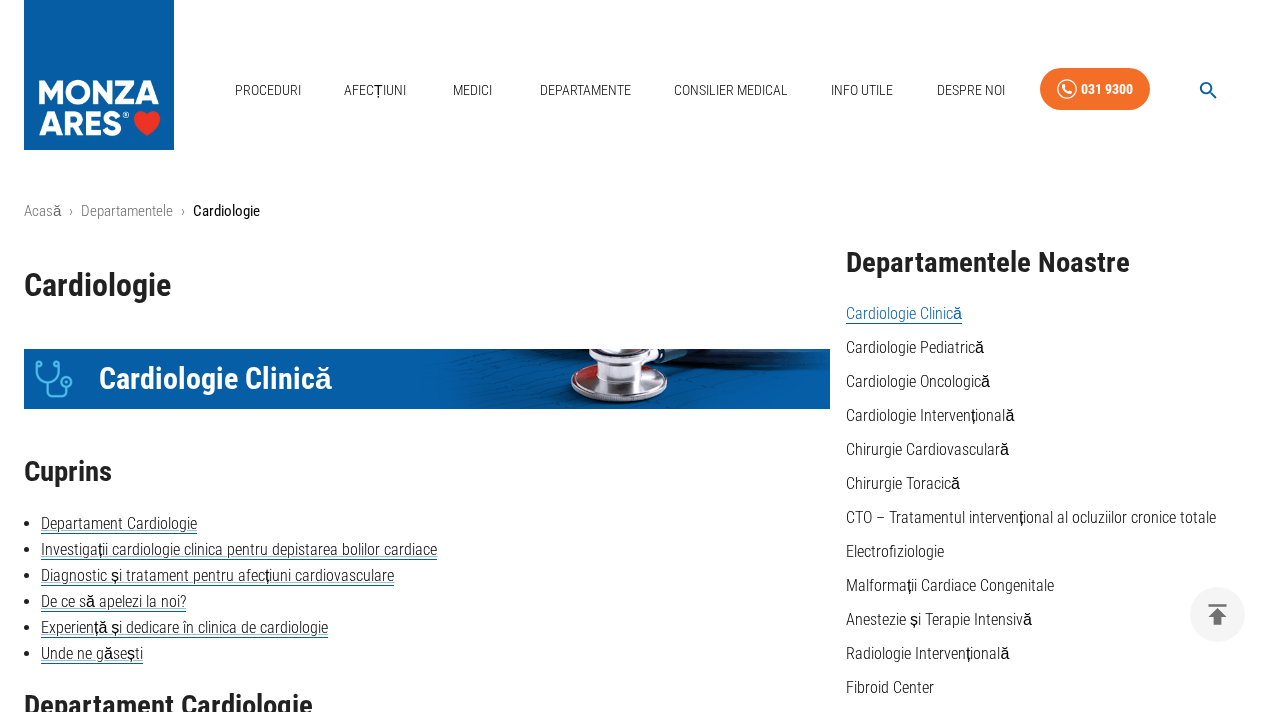 scroll, scrollTop: 268, scrollLeft: 0, axis: vertical 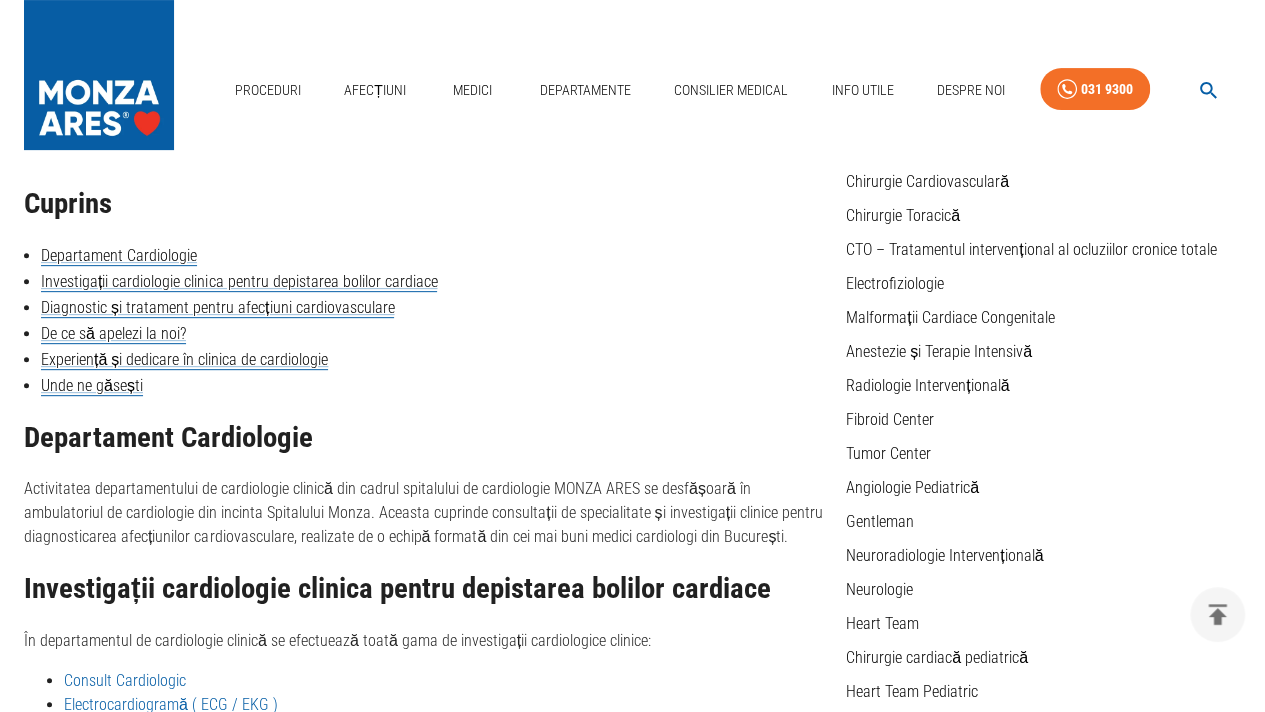 click on "Proceduri Afecțiuni Medici Departamente Consilier Medical Info Utile Despre Noi 031 9300" at bounding box center [632, 85] 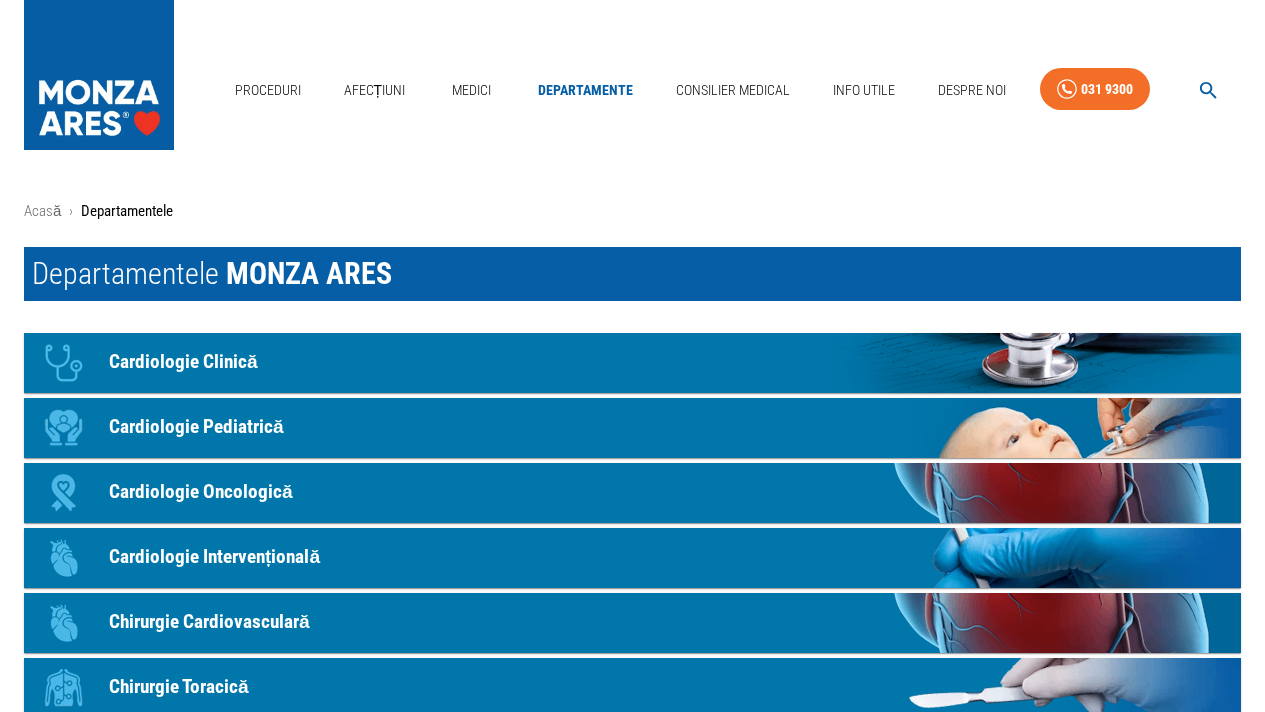 scroll, scrollTop: 0, scrollLeft: 0, axis: both 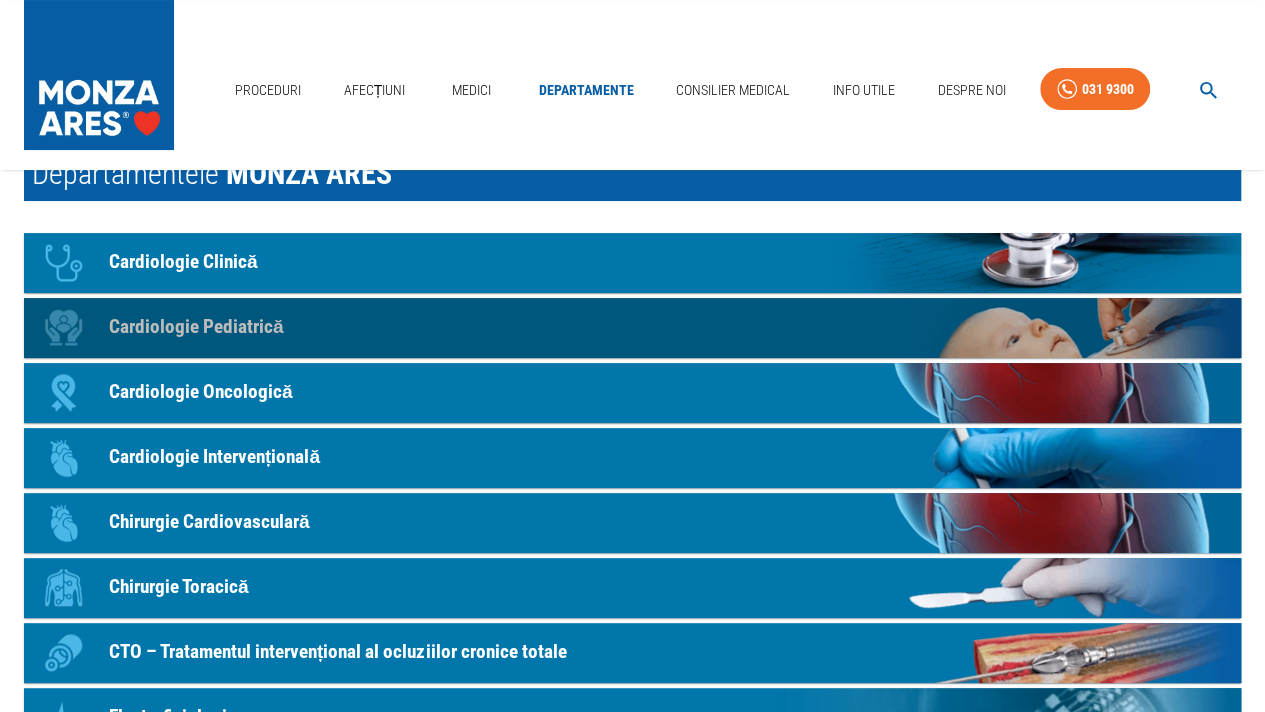 click on "Icon Cardiologie Pediatrică" at bounding box center (632, 328) 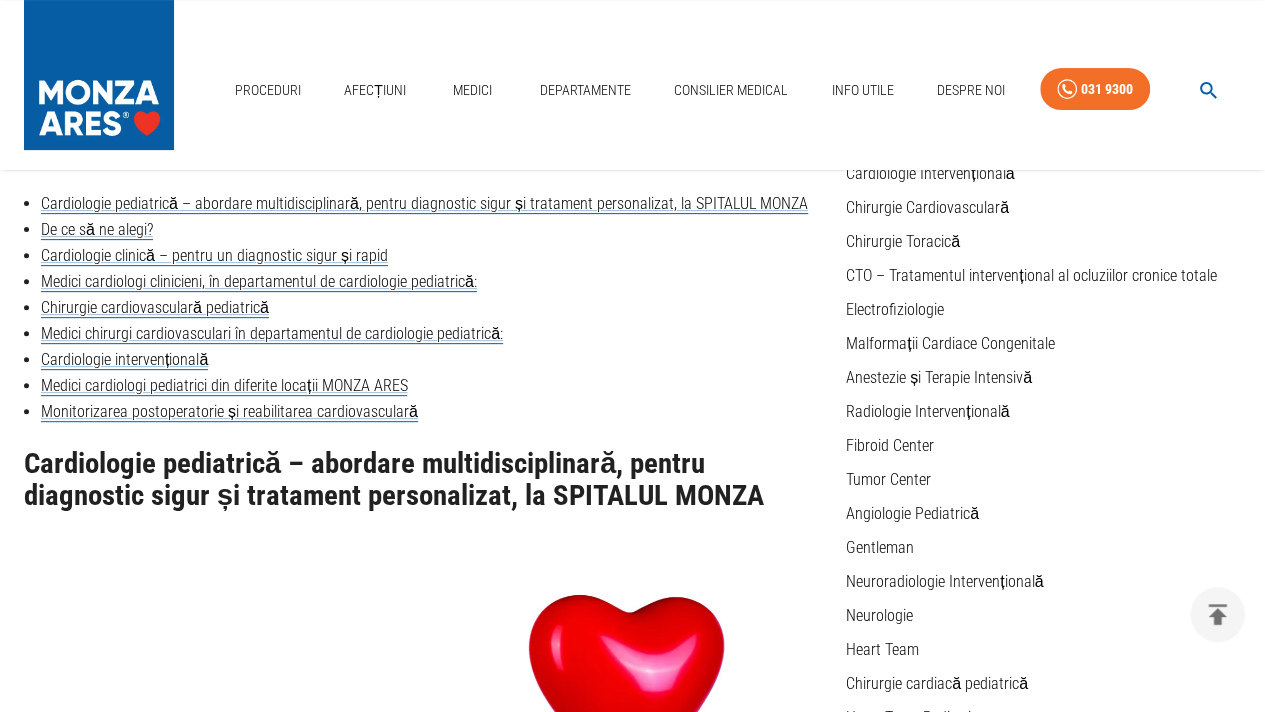 scroll, scrollTop: 100, scrollLeft: 0, axis: vertical 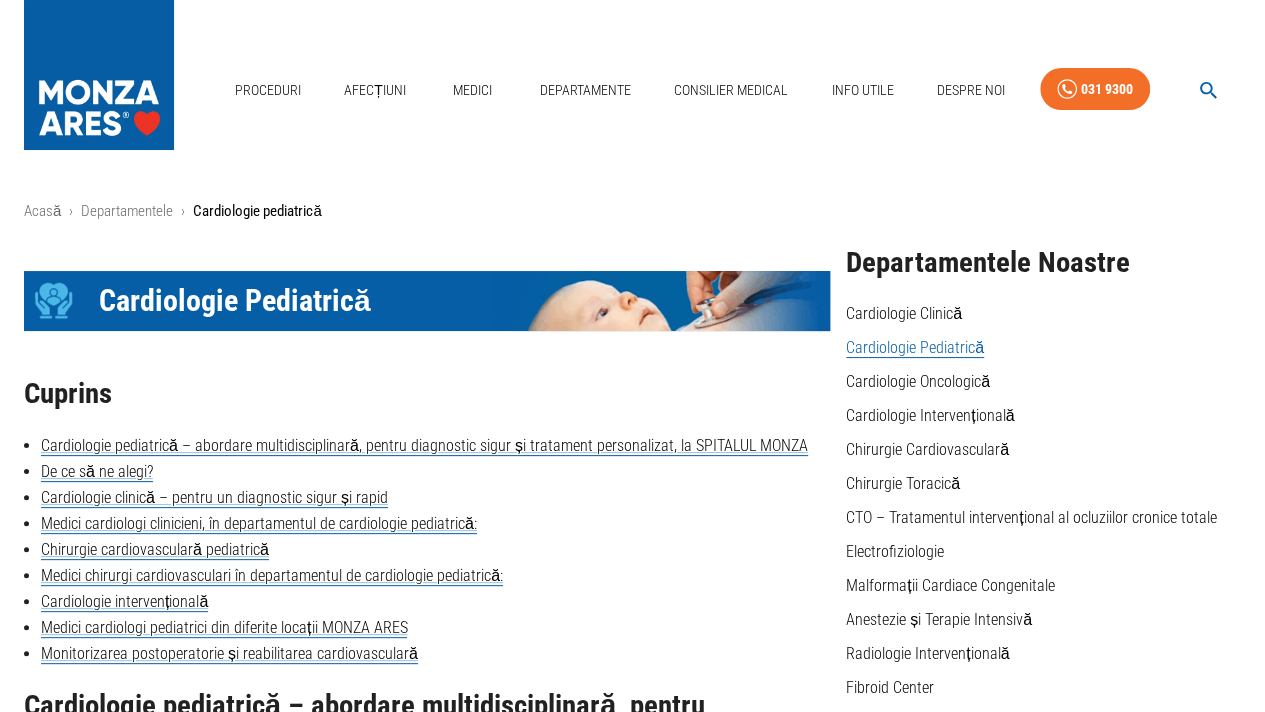 click on "Proceduri Afecțiuni Medici Departamente Consilier Medical Info Utile Despre Noi 031 9300" at bounding box center (632, 85) 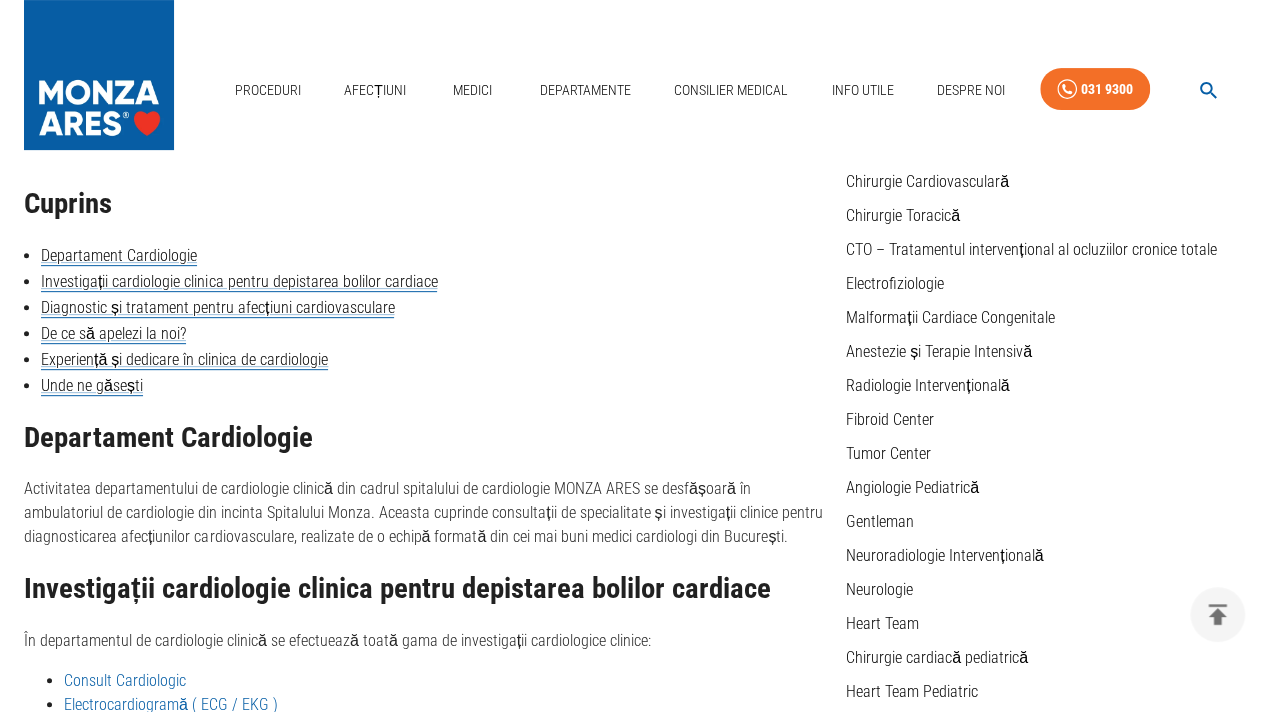 scroll, scrollTop: 268, scrollLeft: 0, axis: vertical 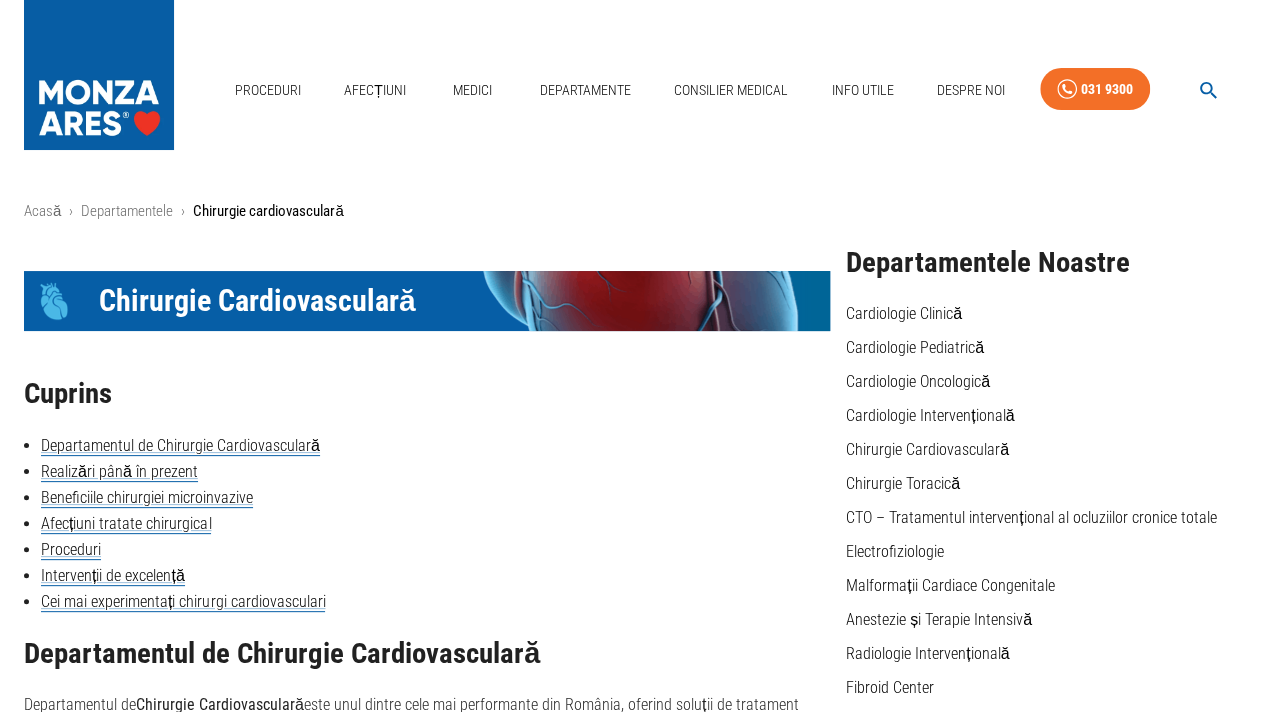 click on "Acasă › Departamentele › Chirurgie cardiovasculară Icon Chirurgie Cardiovasculară Cuprins Departamentul de Chirurgie Cardiovasculară Realizări până în prezent Beneficiile chirurgiei microinvazive Afecțiuni tratate chirurgical Proceduri Intervenții de excelență Cei mai experimentați chirurgi cardiovasculari Departamentul de Chirurgie Cardiovasculară Departamentul de Chirurgie Cardiovasculară este unul dintre cele mai performante din România, oferind soluții de tratament microinvaziv pentru afecțiunile cardiovasculare. De la inaugurarea din 2012, departamentul de Chirurgie Cardiovasculară a evoluat până la a deveni cel mai important centru privat din țară pentru intervenții de chirurgie cardiovasculară, inclusiv în premieră națională și europeană, cum ar fi chirurgia cardiovasculară robotică. Realizări până în prezent 5.700 de intervenții de chirurgie cardiovasculară​ 350 de intervenții de chirurgie cardiovasculară pediatrică​ Recuperare rapidă + −" at bounding box center (632, 1725) 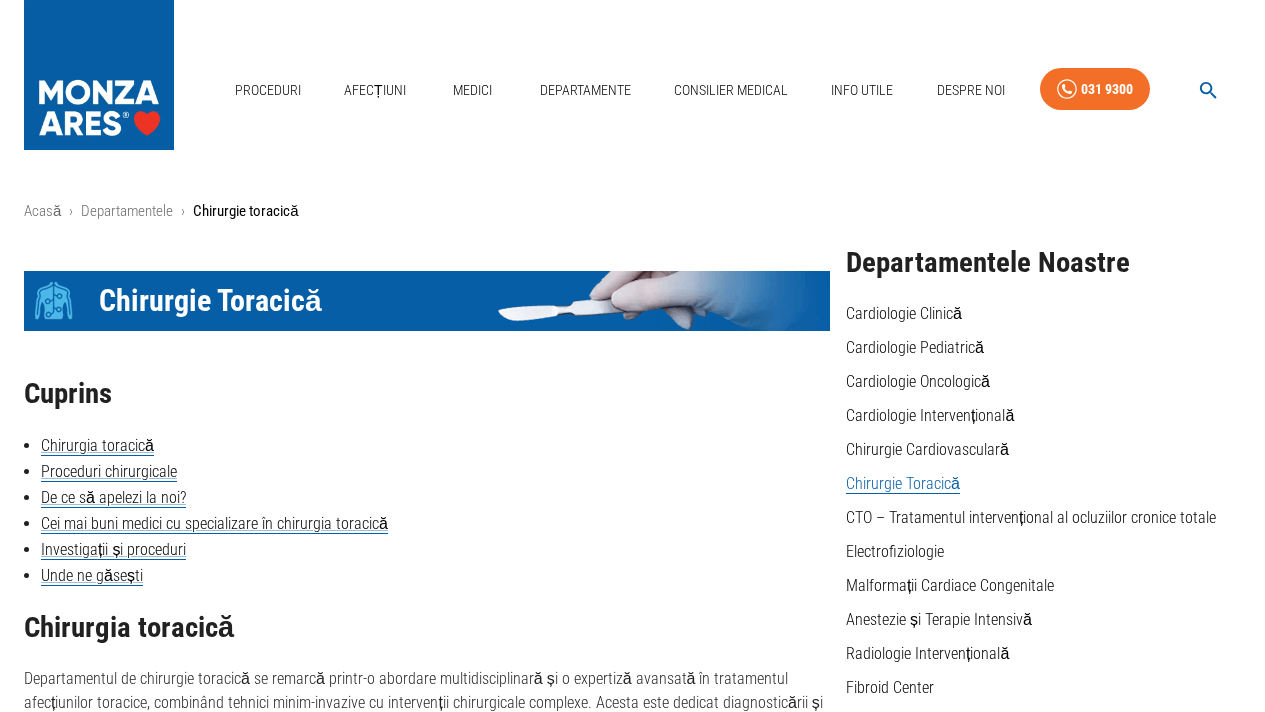 scroll, scrollTop: 0, scrollLeft: 0, axis: both 